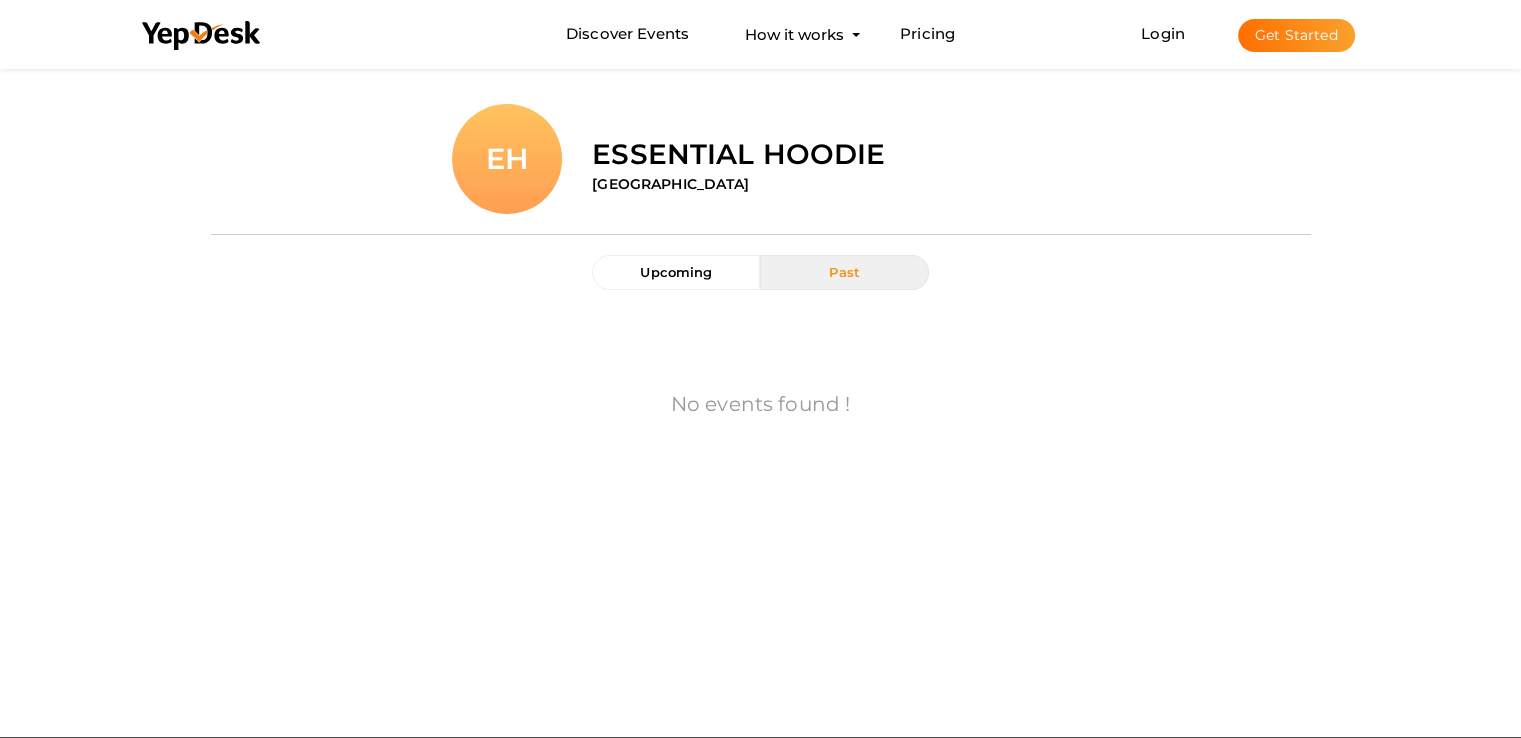 scroll, scrollTop: 0, scrollLeft: 0, axis: both 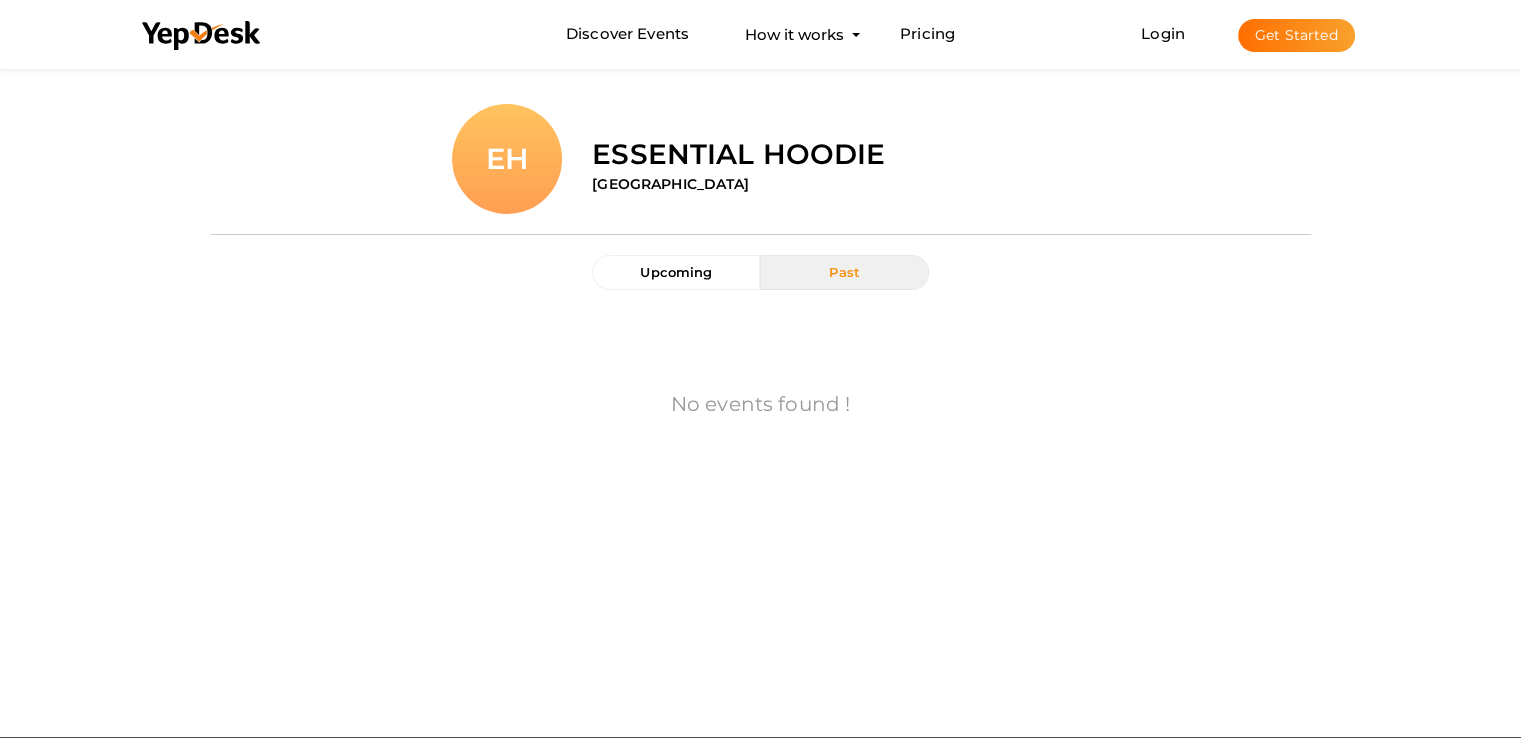 click on "Get Started" at bounding box center [1296, 35] 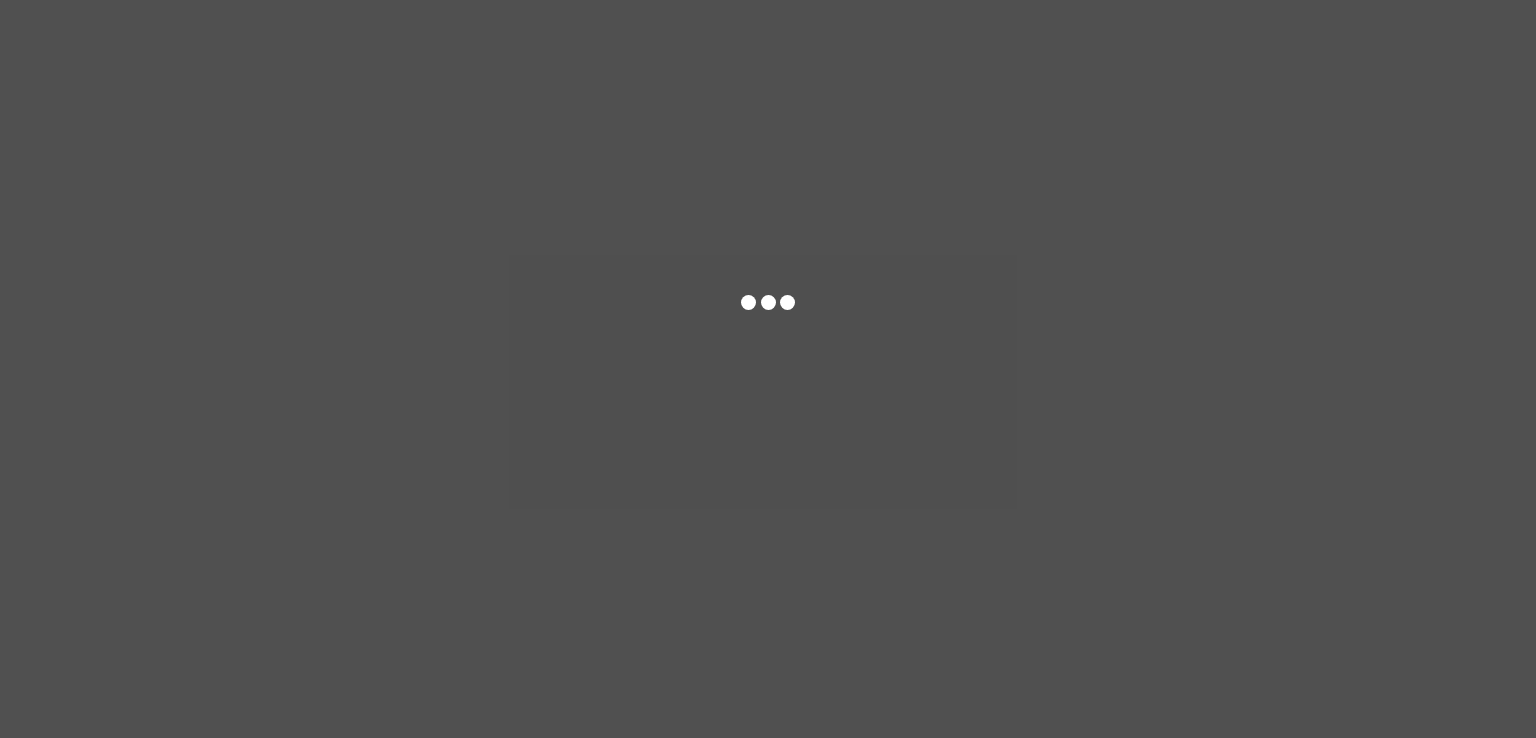 scroll, scrollTop: 0, scrollLeft: 0, axis: both 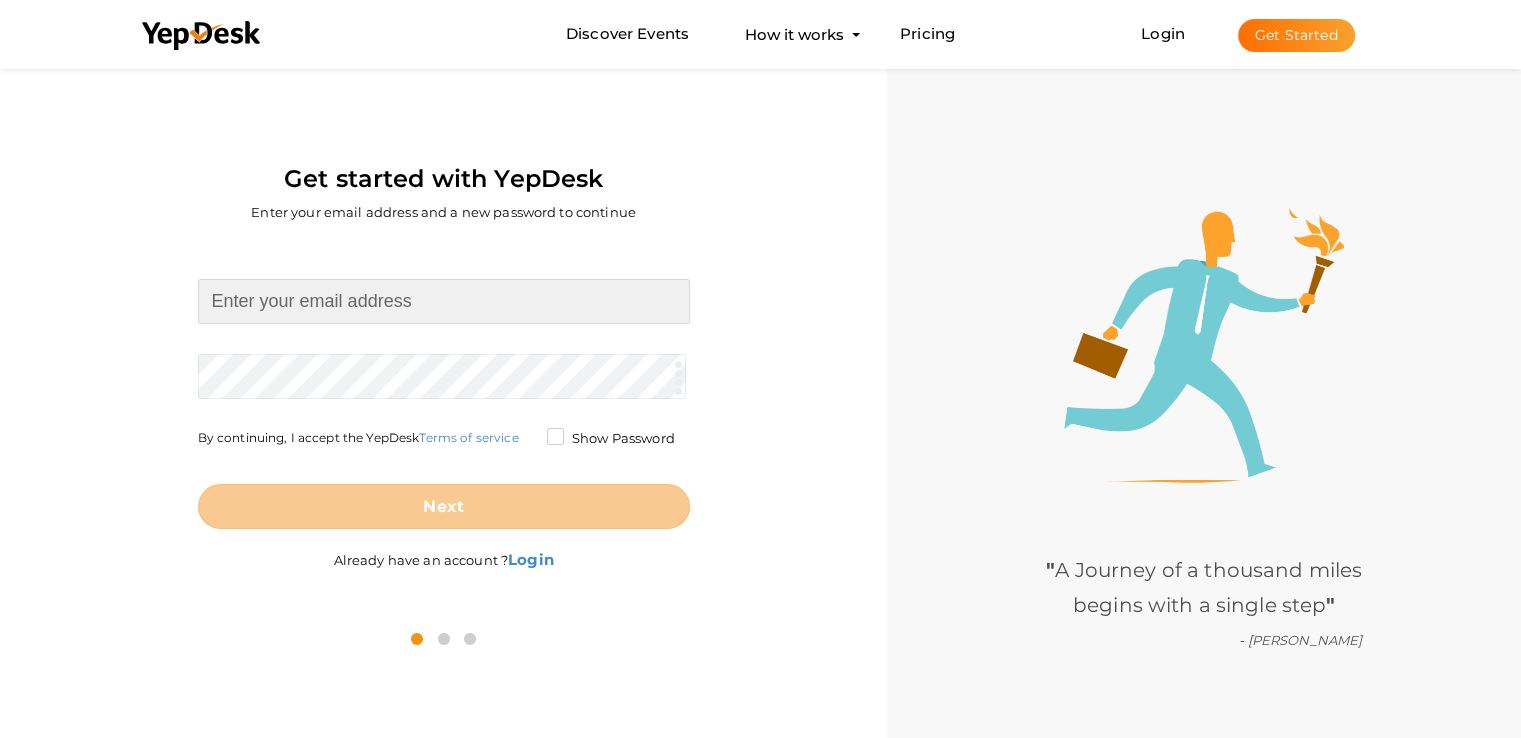click at bounding box center (444, 301) 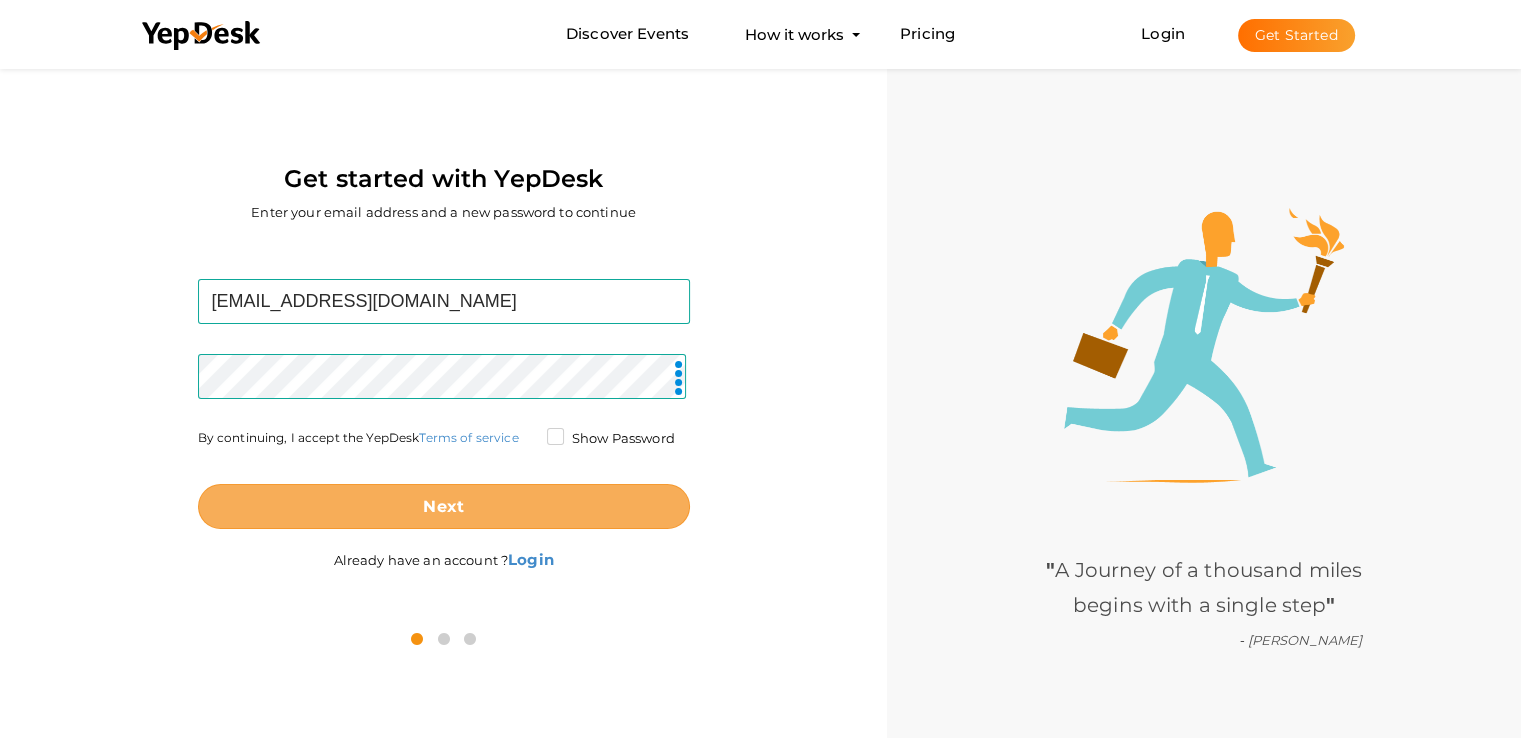 click on "Next" at bounding box center [443, 506] 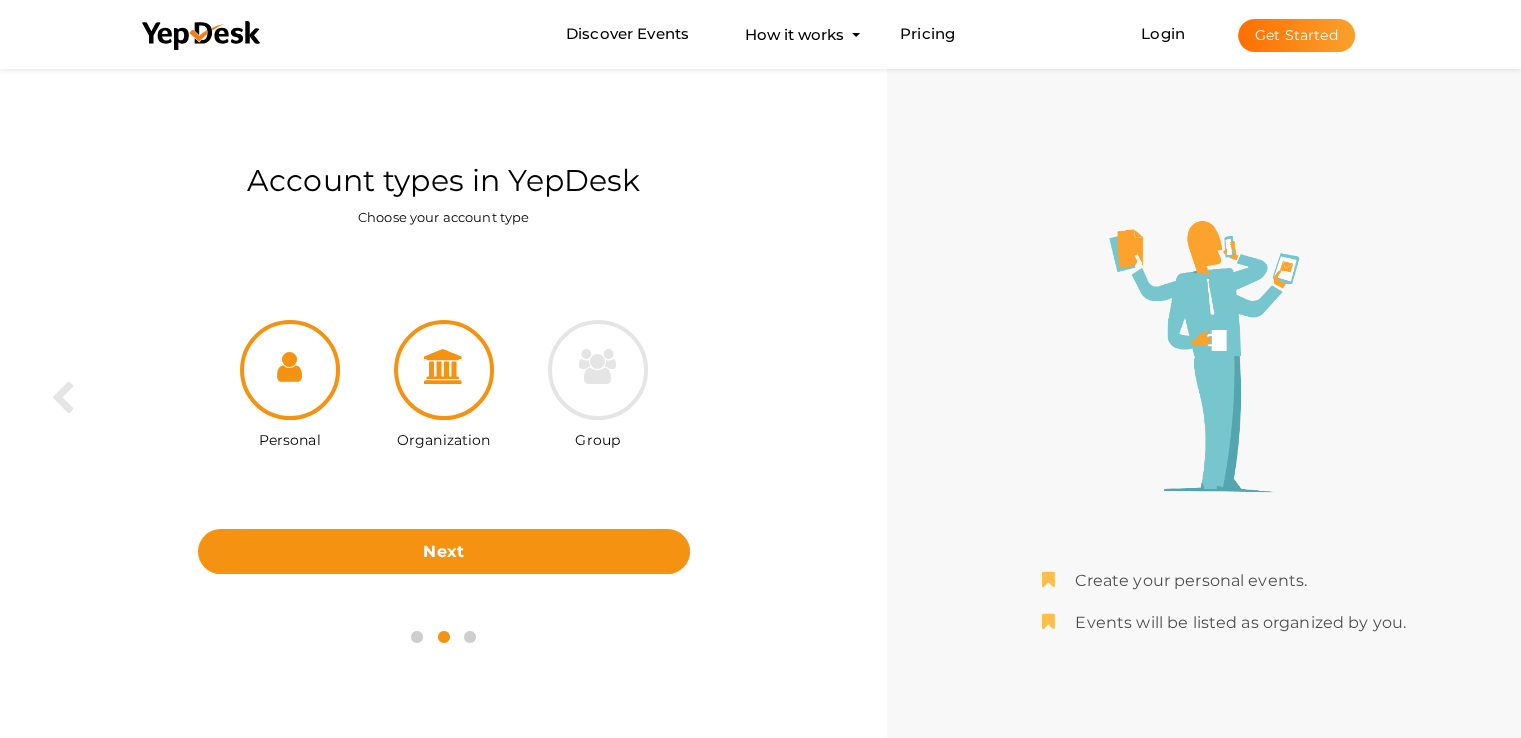 click at bounding box center (444, 370) 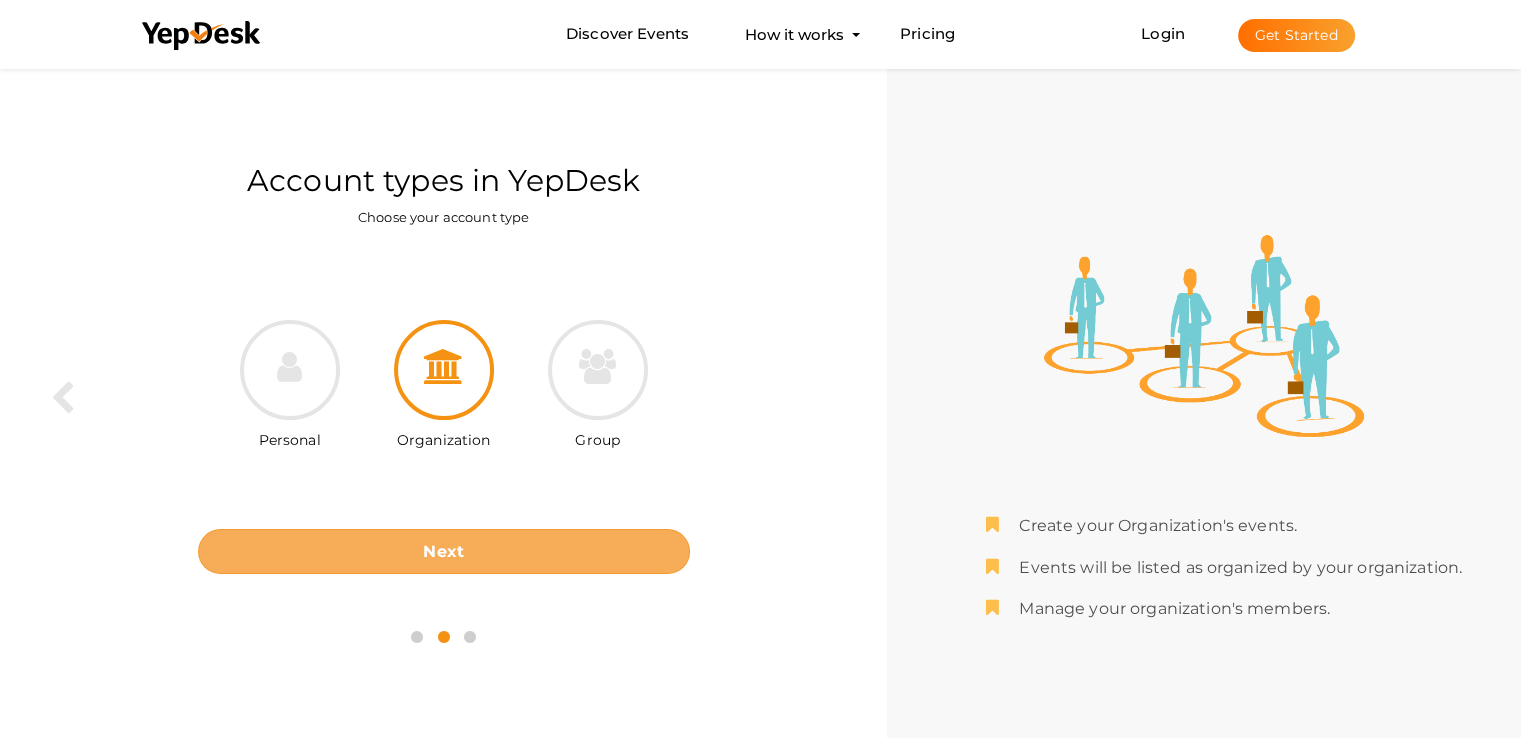 click on "Next" at bounding box center (443, 551) 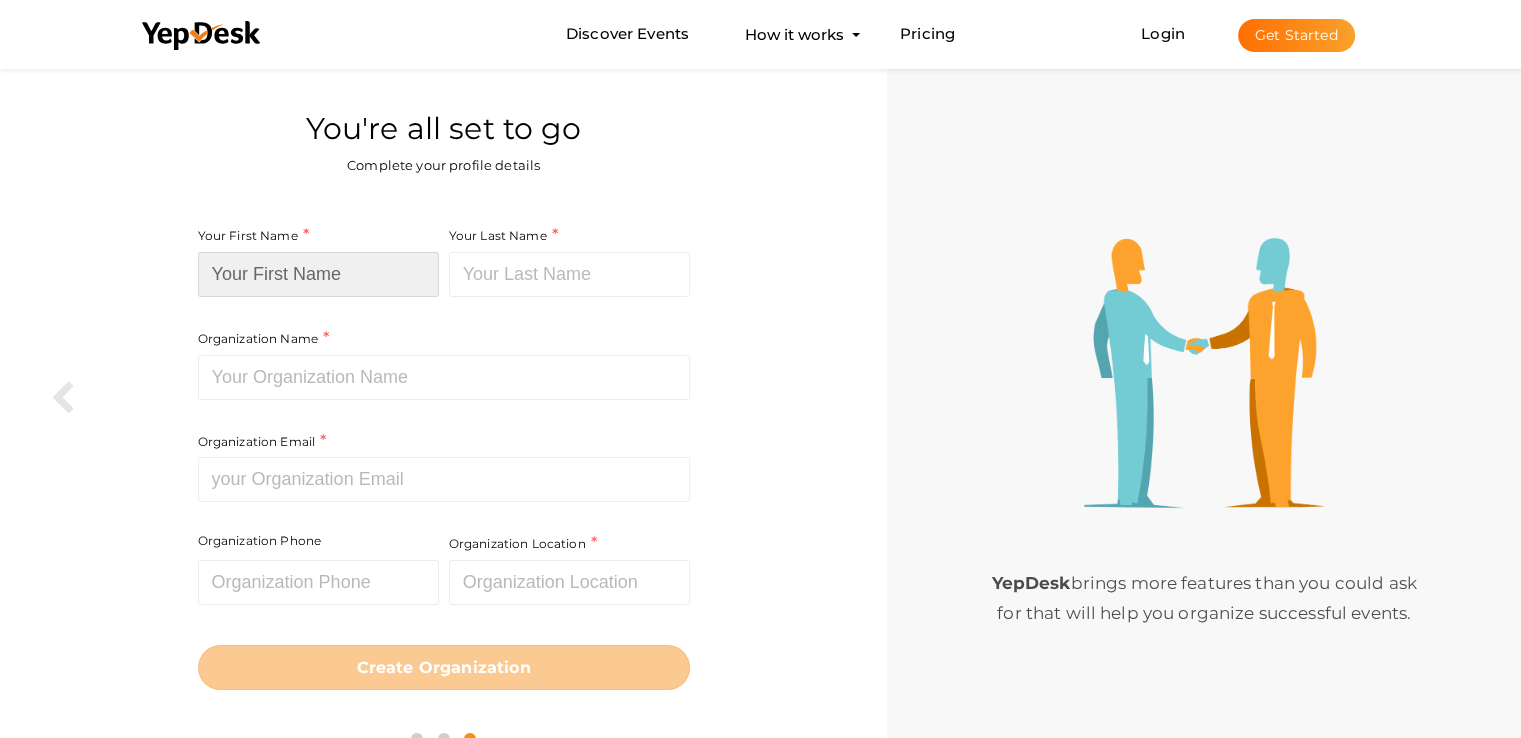 click at bounding box center (318, 274) 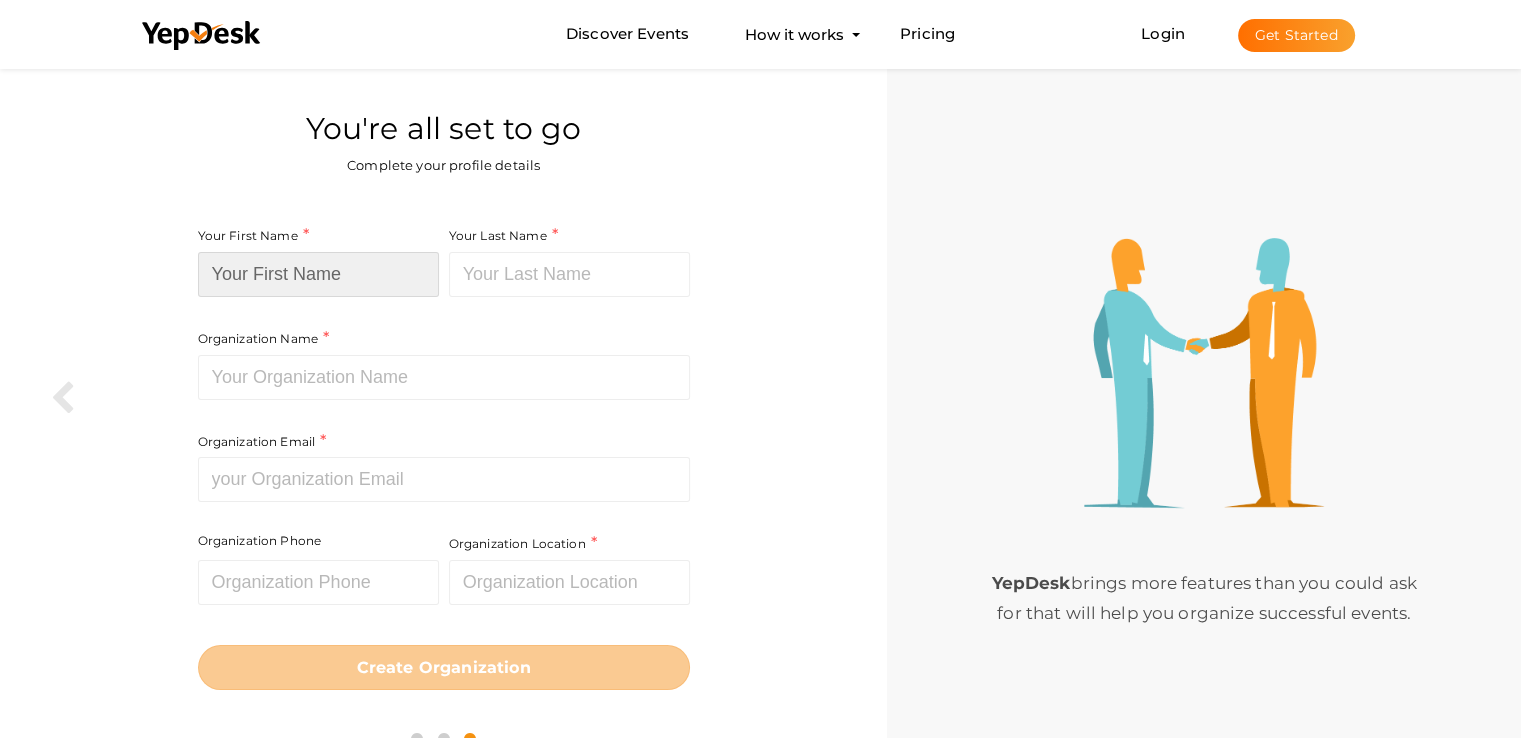 type on "whitefox" 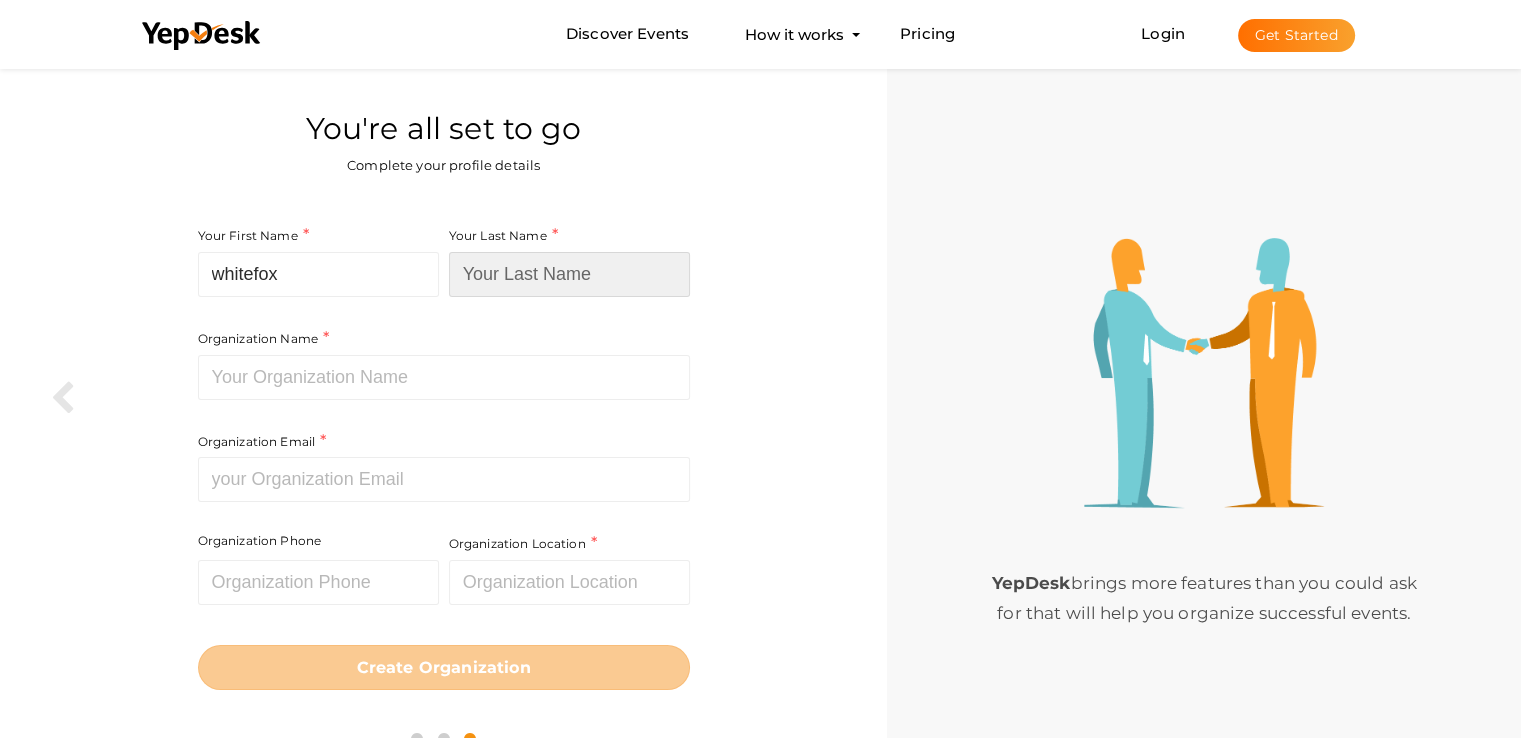 type on "whitefox" 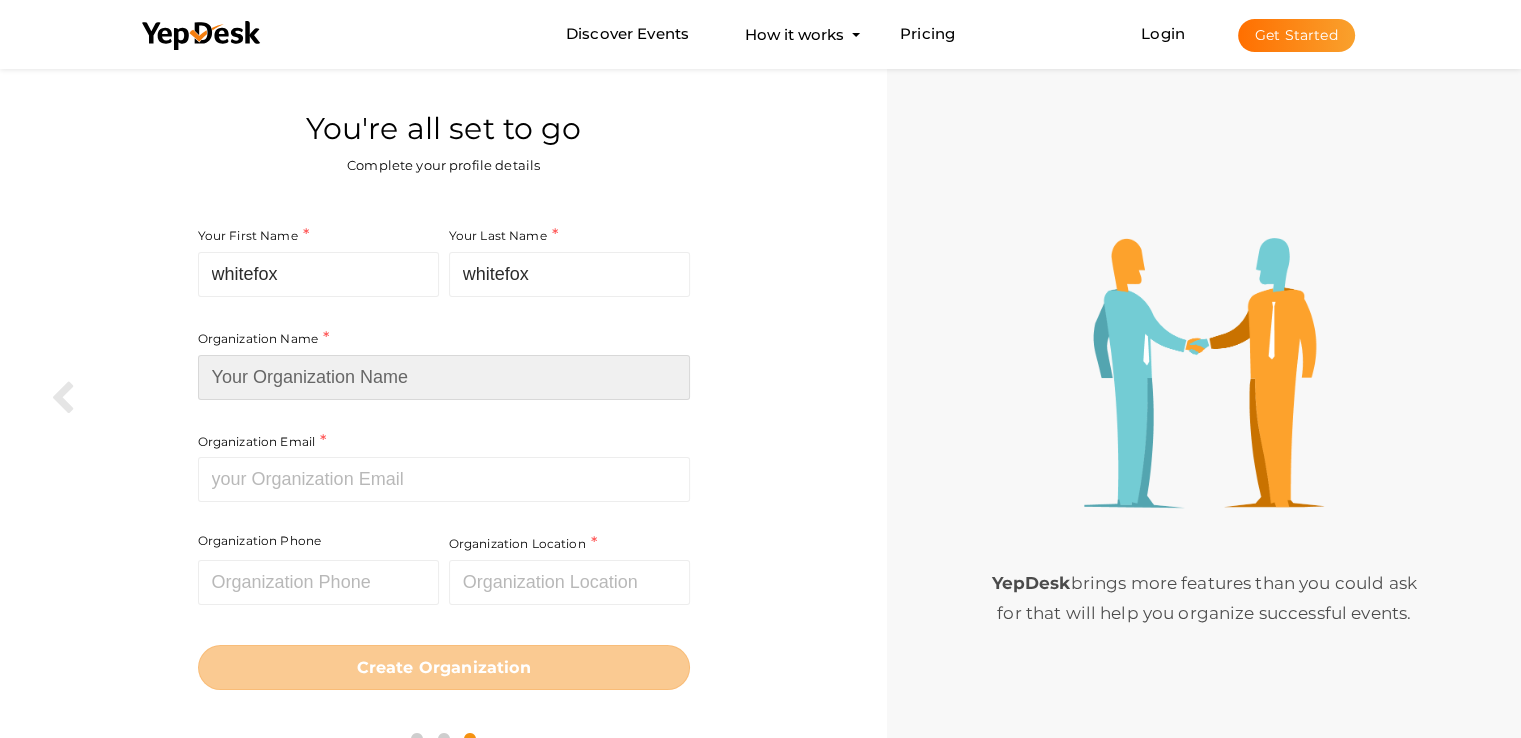 type on "https://whitefoxstoreuk.com/white-fox-hoodie/" 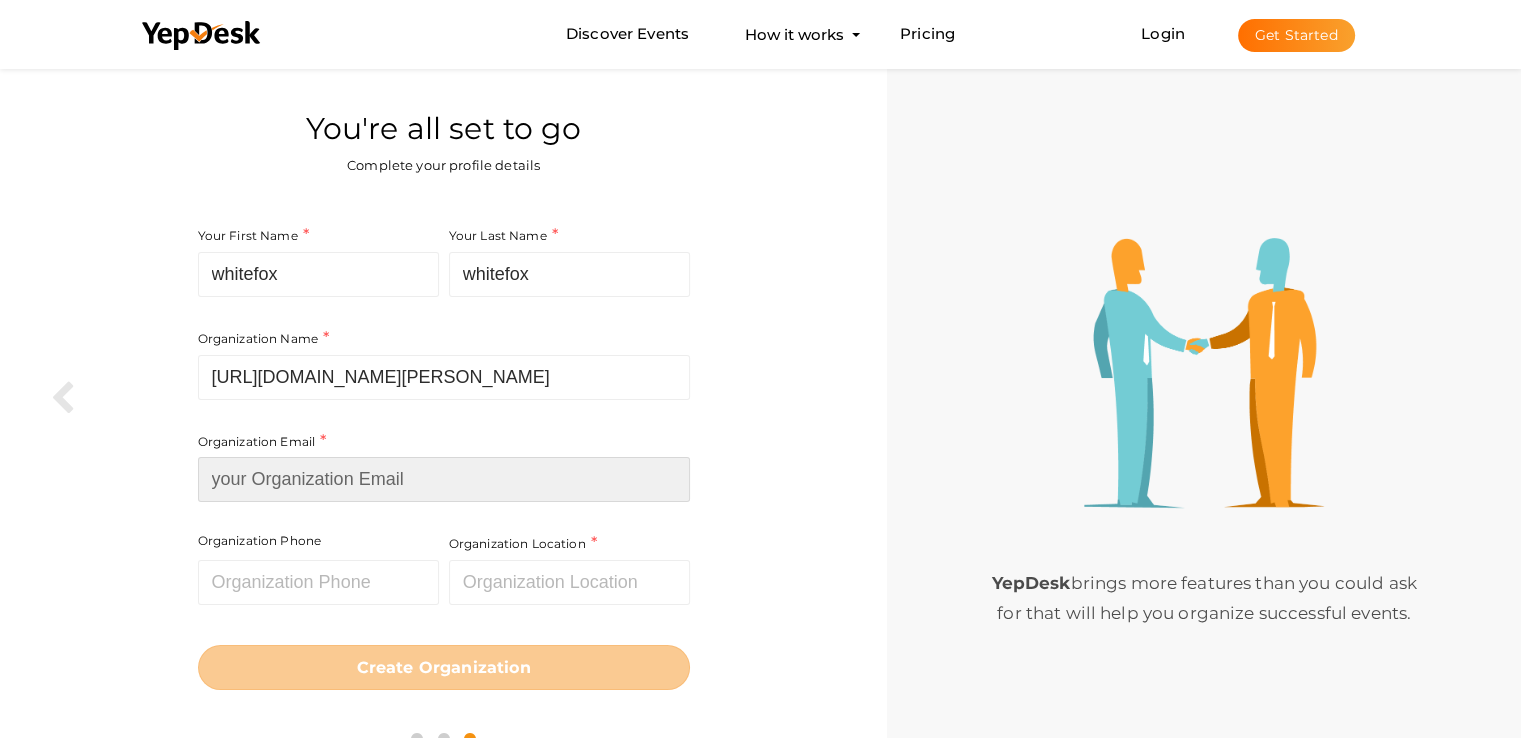 type on "[EMAIL_ADDRESS][DOMAIN_NAME]" 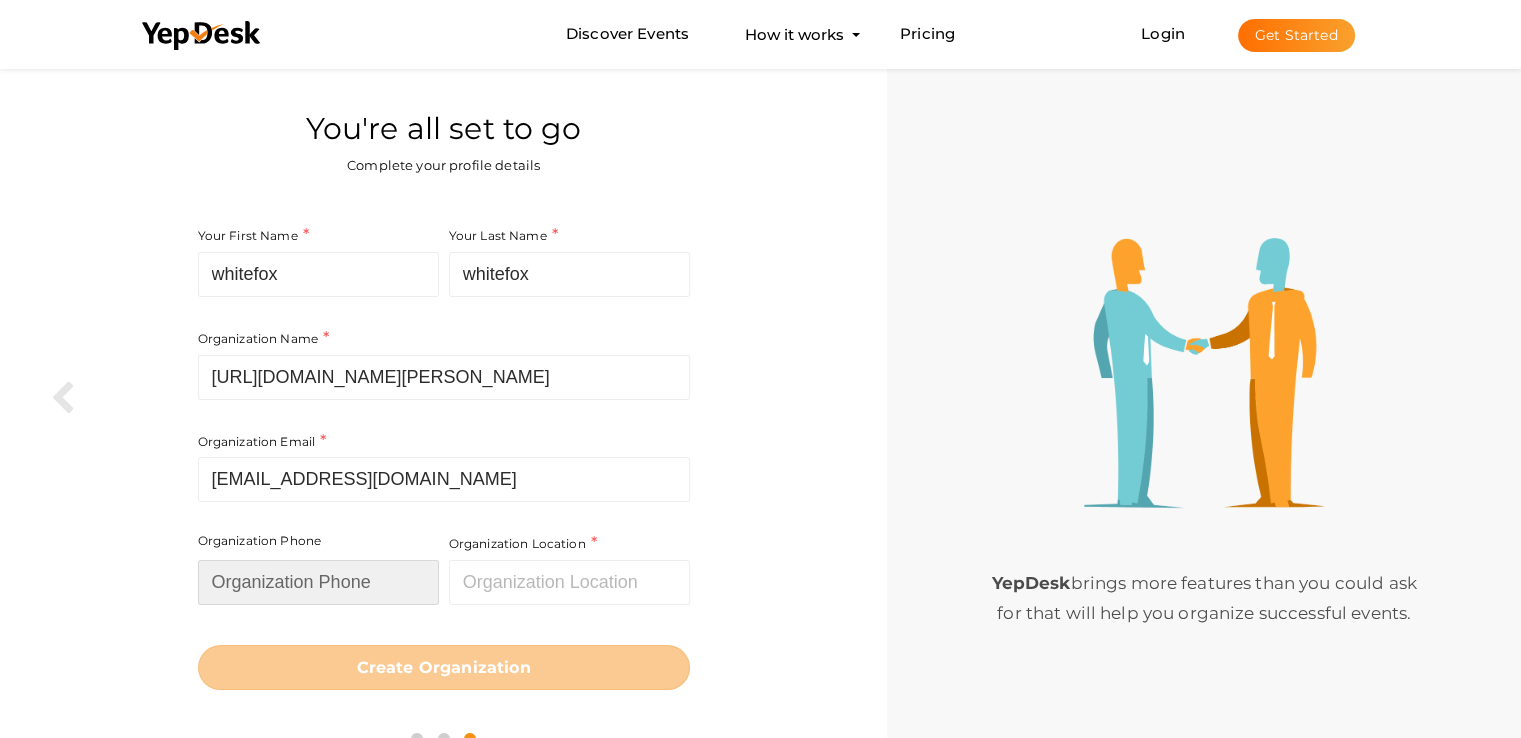 type on "03350998811" 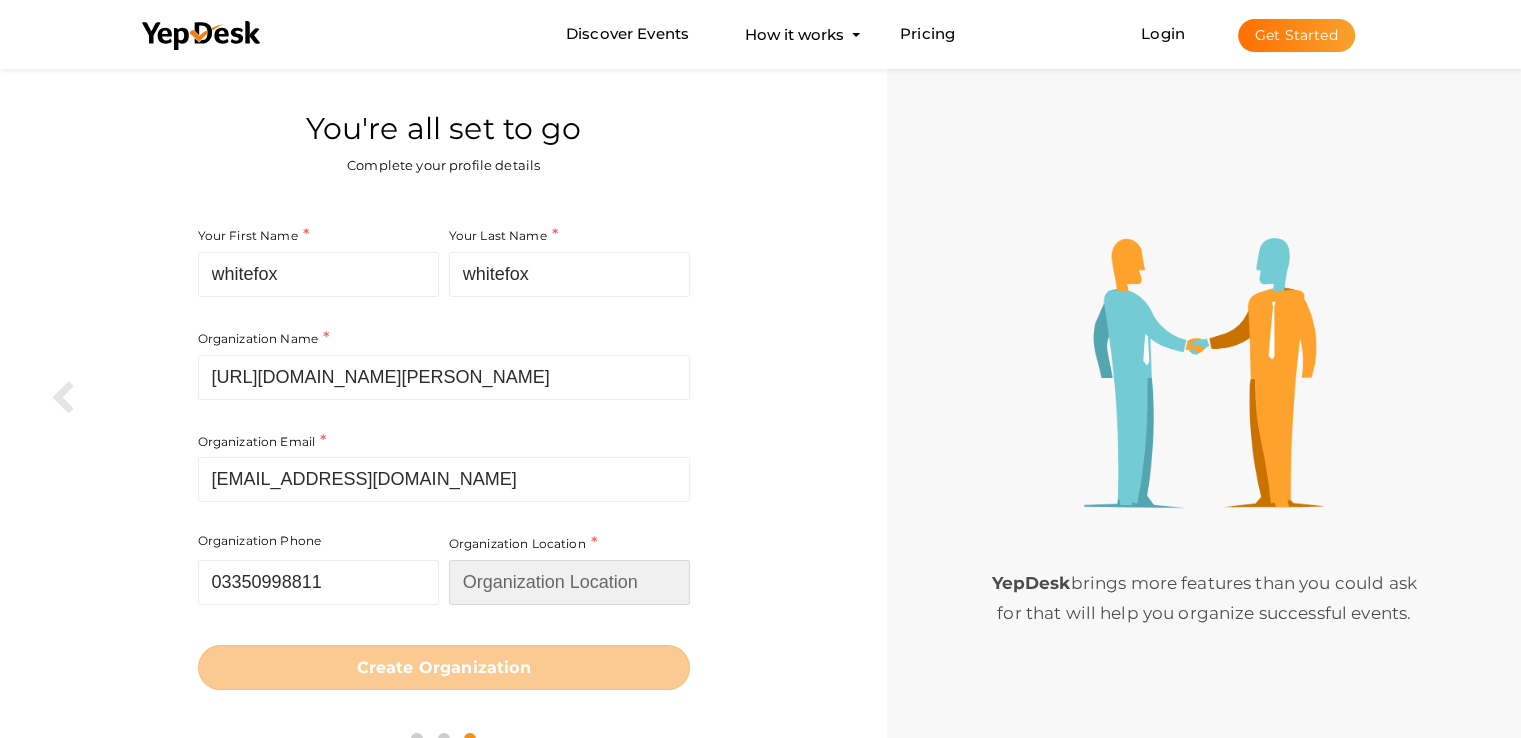type on "[GEOGRAPHIC_DATA]" 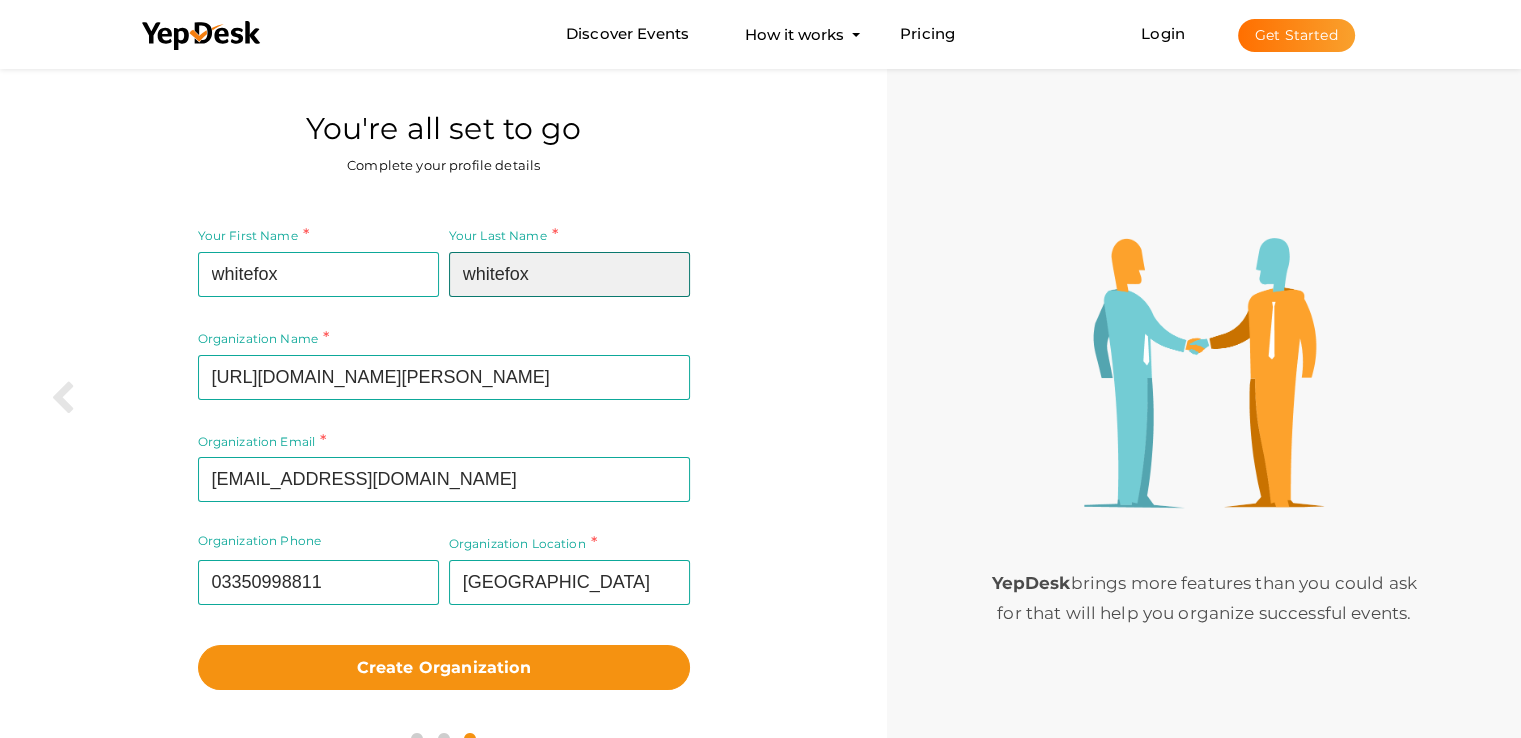 click on "whitefox" at bounding box center [569, 274] 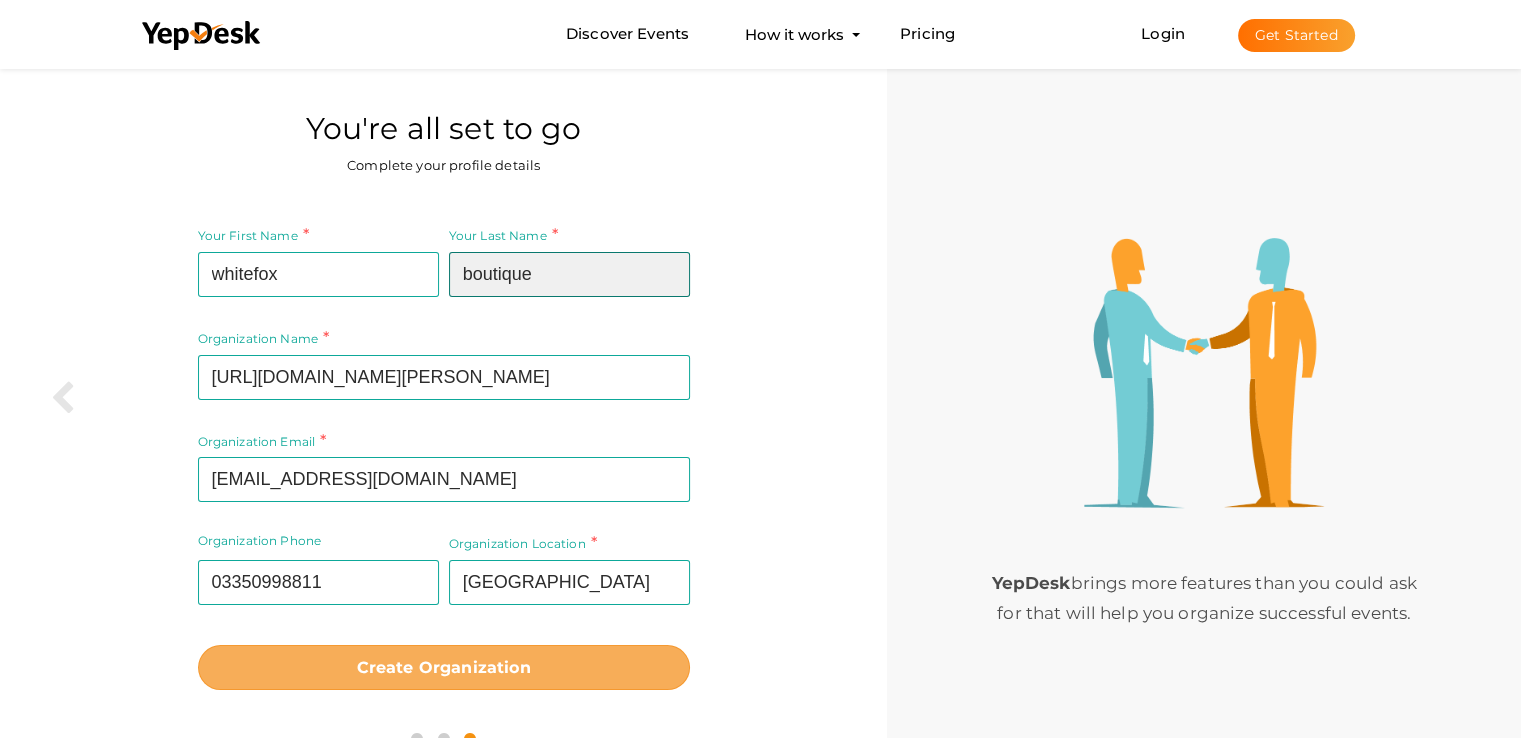 type on "boutique" 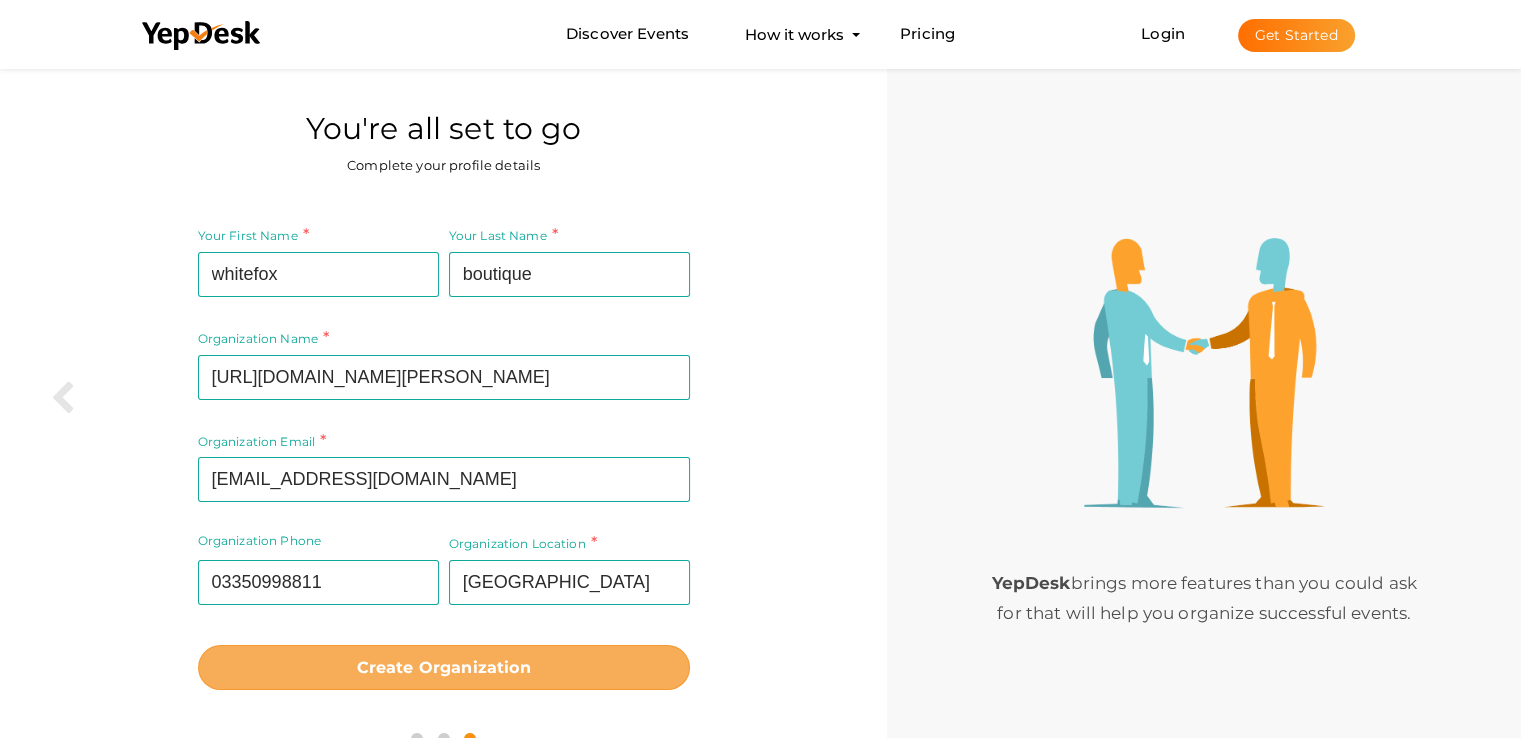click on "Create
Organization" at bounding box center (444, 667) 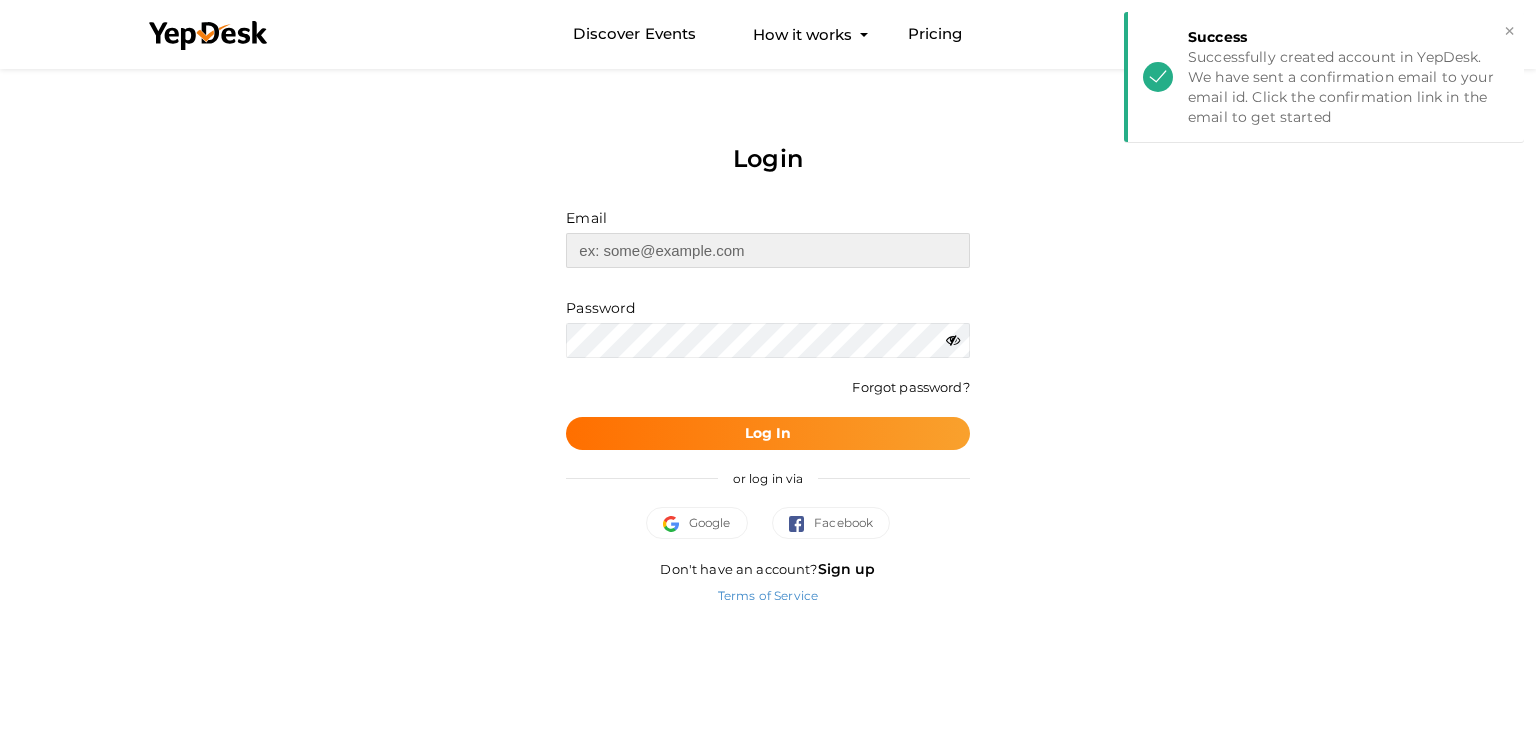 type on "[EMAIL_ADDRESS][DOMAIN_NAME]" 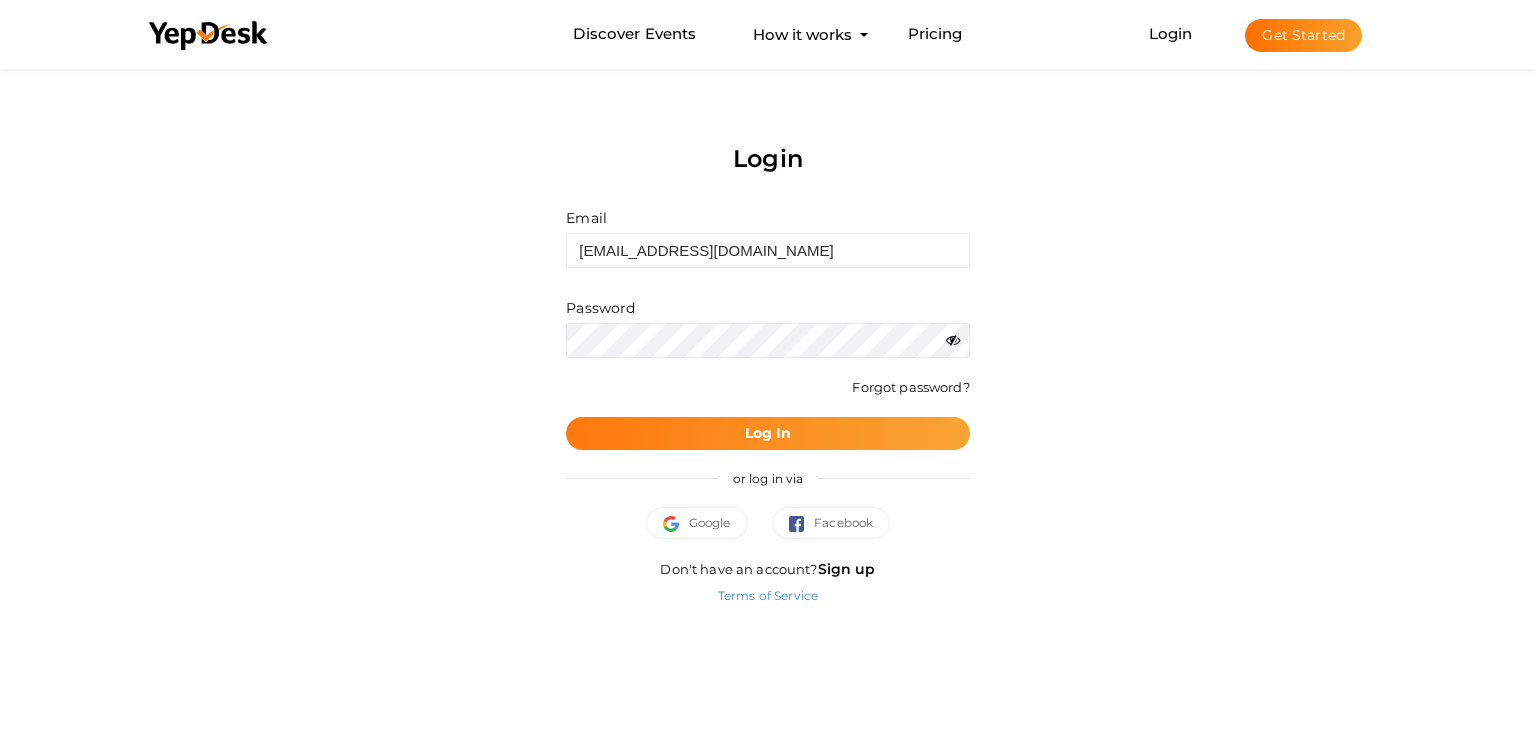 click on "Log In" at bounding box center (767, 433) 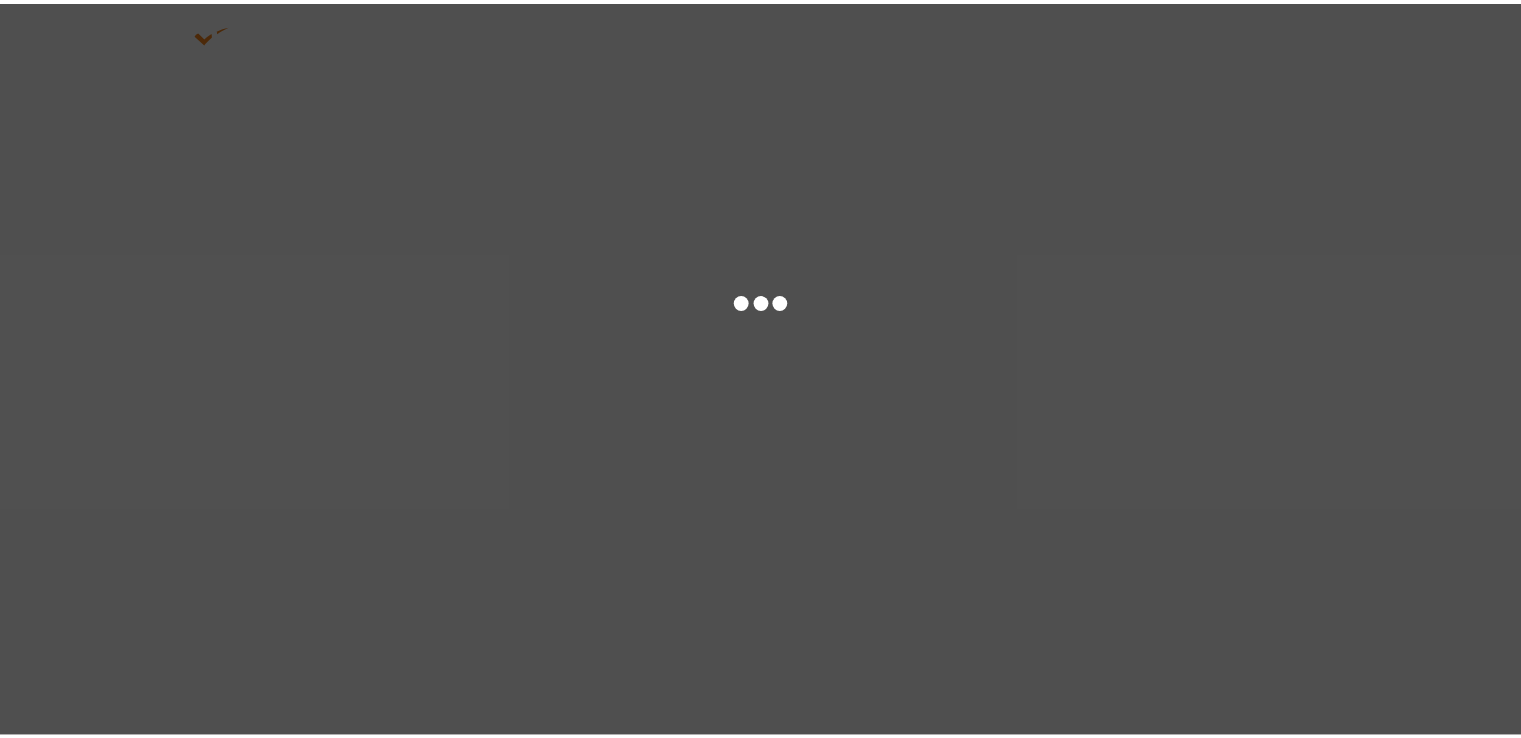 scroll, scrollTop: 0, scrollLeft: 0, axis: both 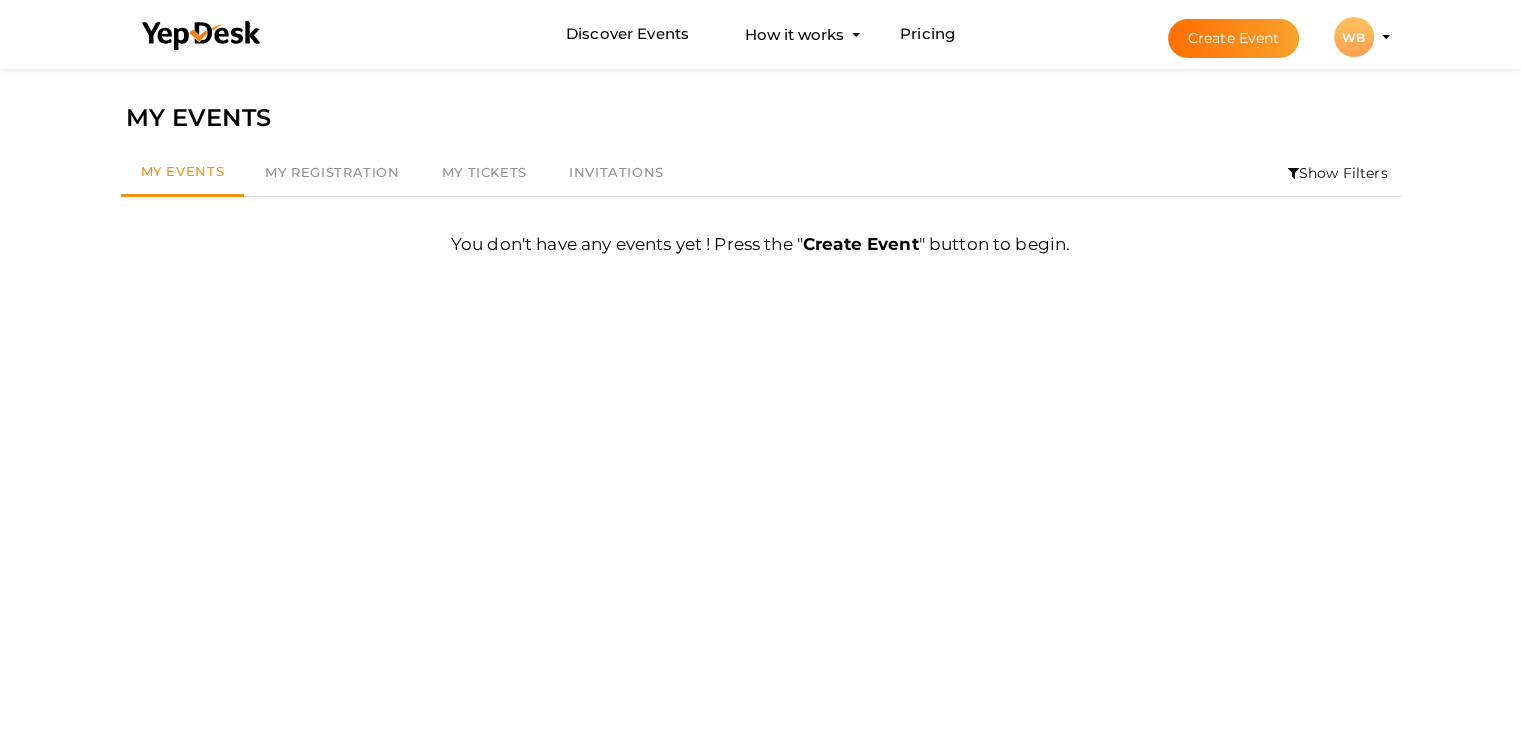 click on "WB" at bounding box center (1354, 37) 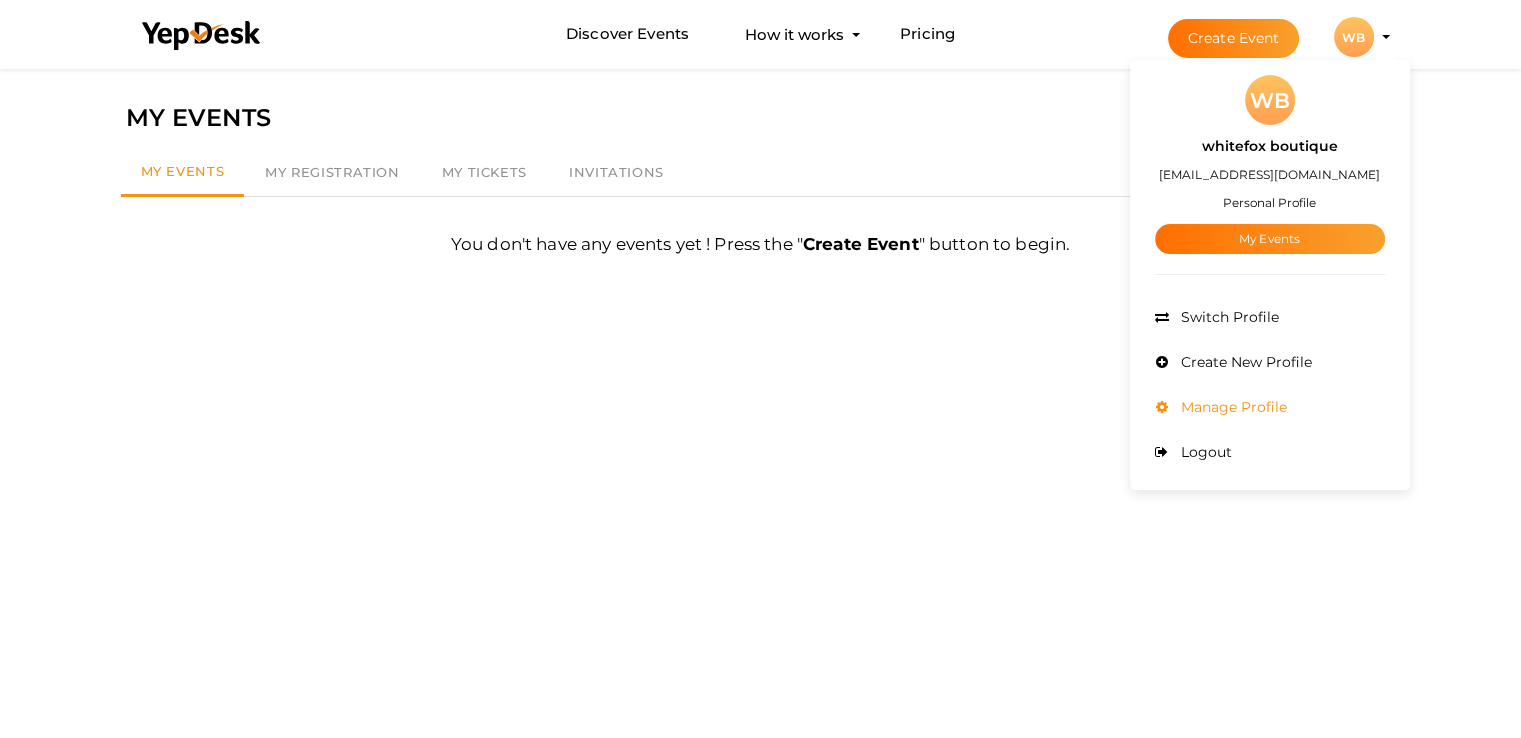 click on "Manage Profile" at bounding box center [1231, 407] 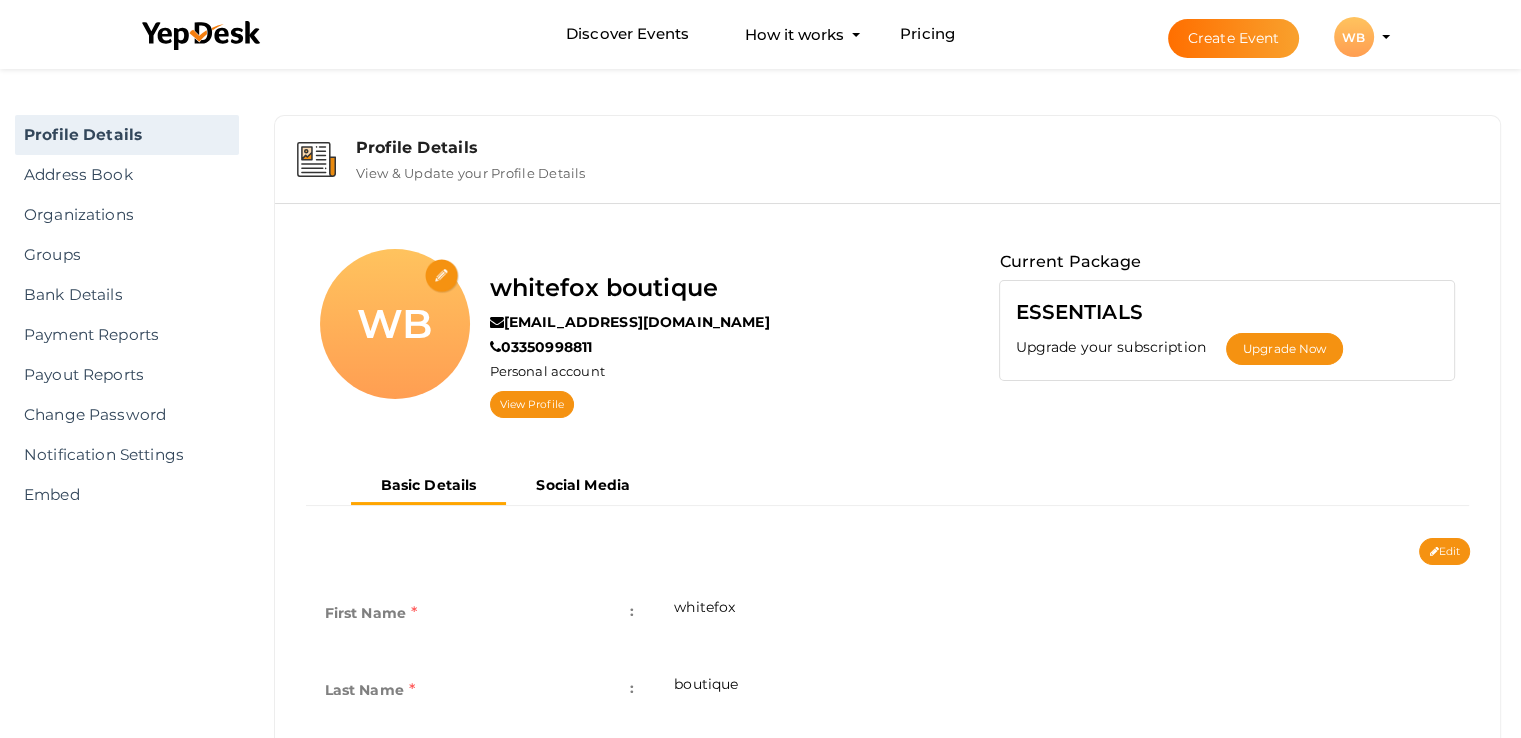 scroll, scrollTop: 200, scrollLeft: 0, axis: vertical 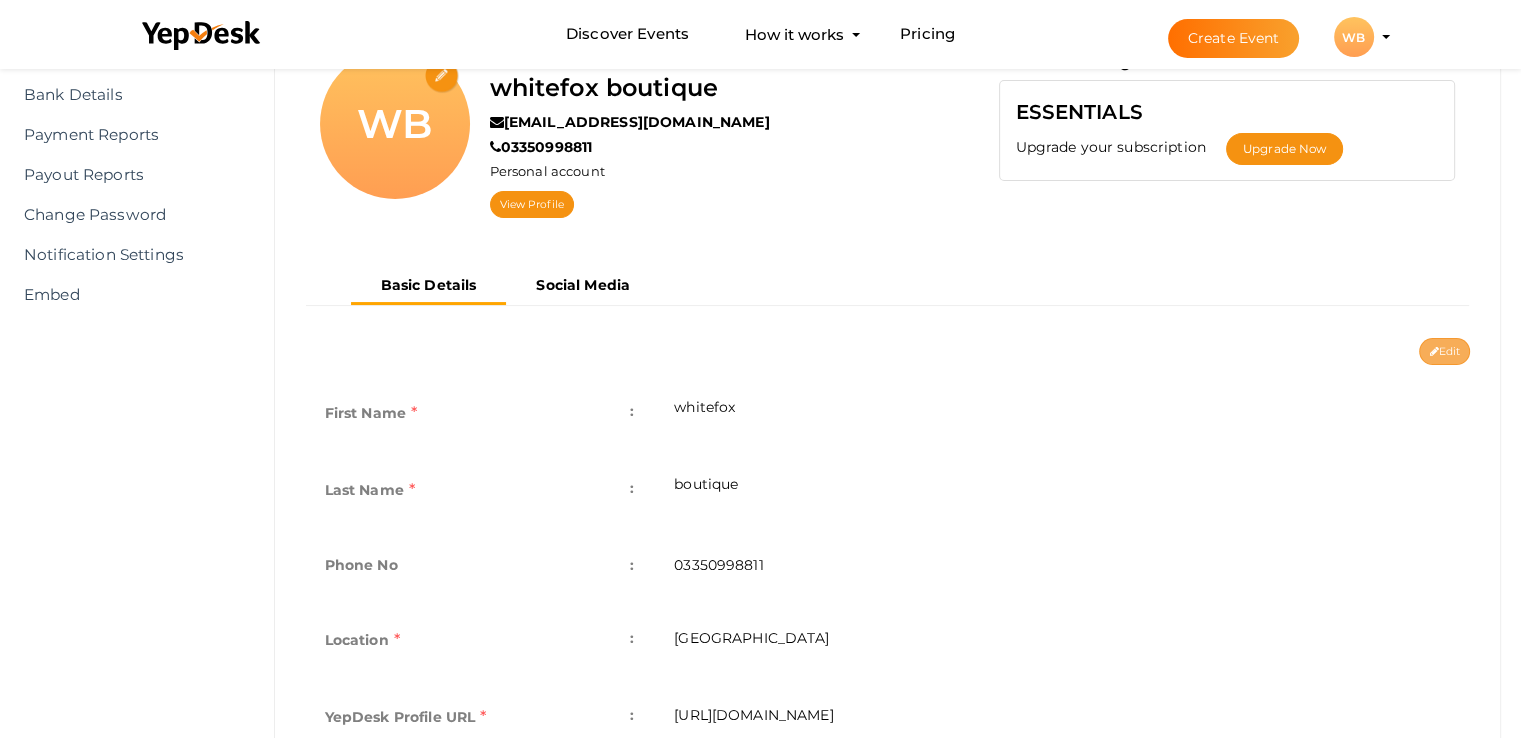 click on "Edit" at bounding box center (1444, 351) 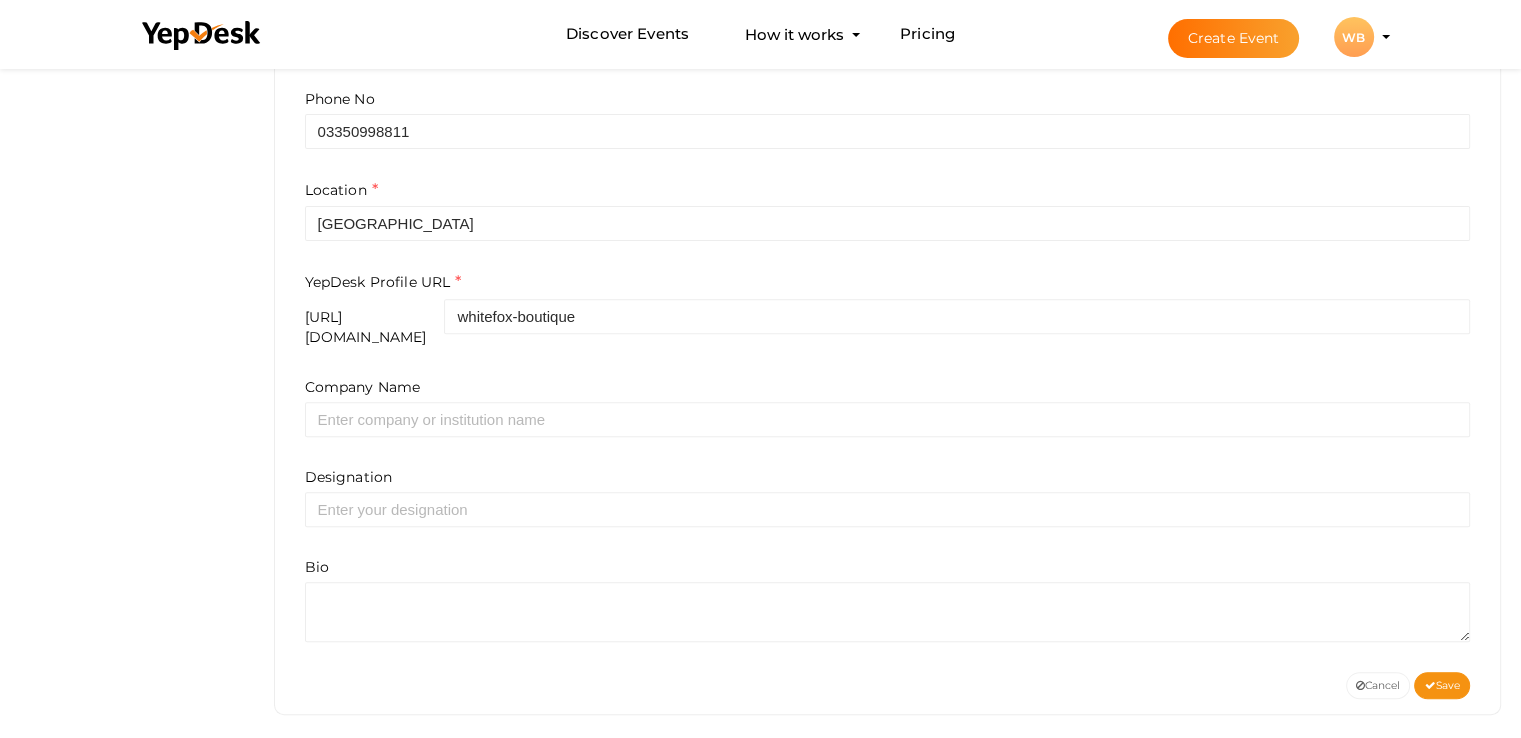 scroll, scrollTop: 664, scrollLeft: 0, axis: vertical 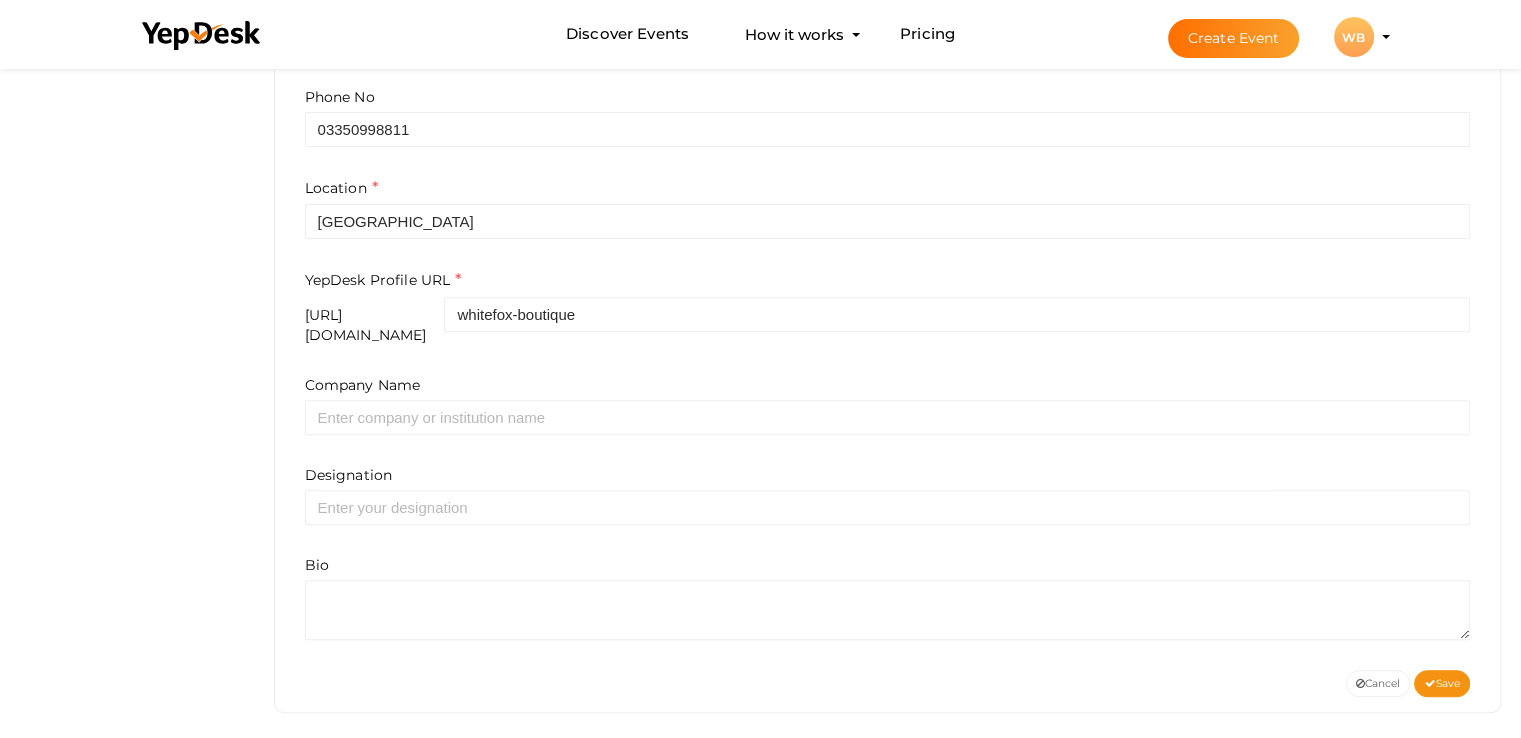 click on "Company Name" at bounding box center [888, 405] 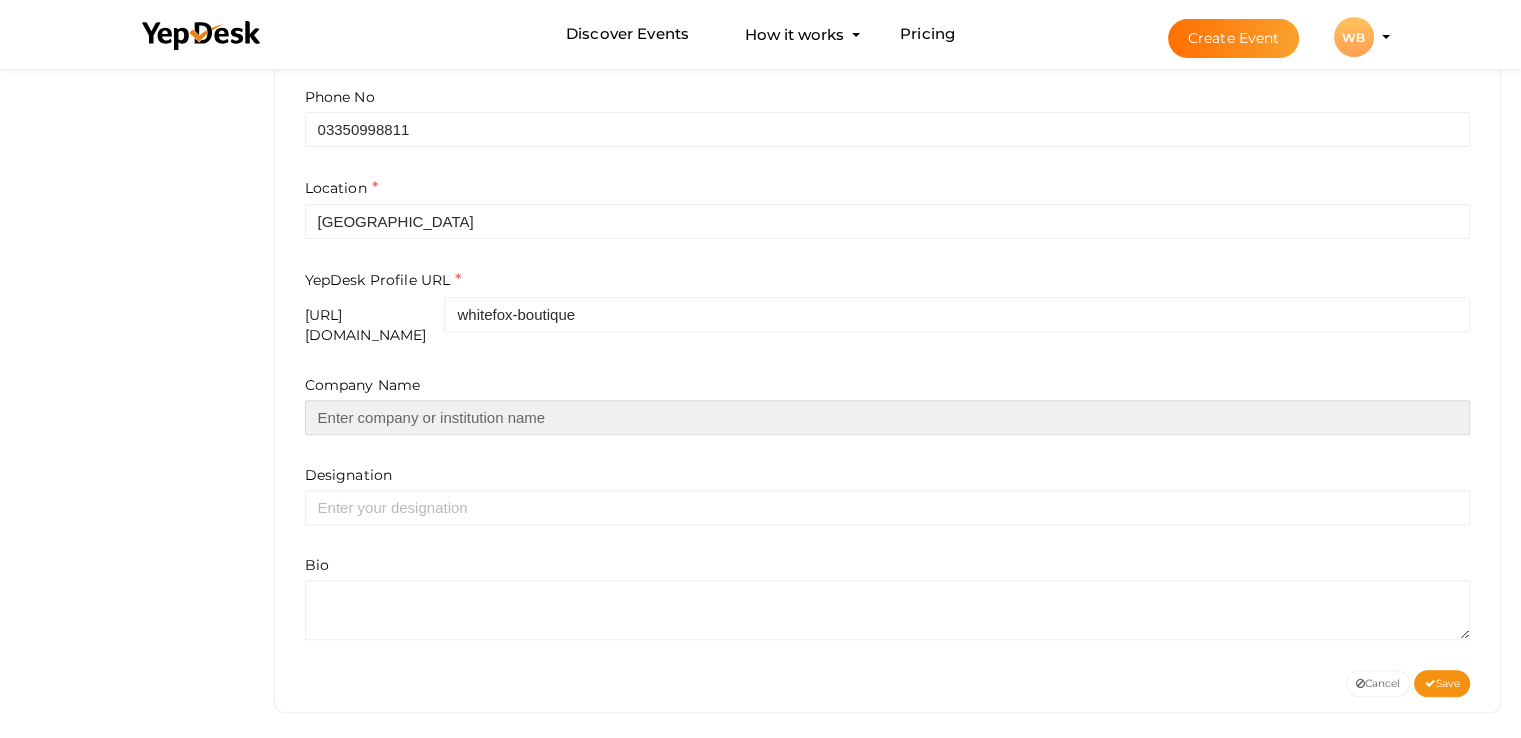 click at bounding box center (888, 417) 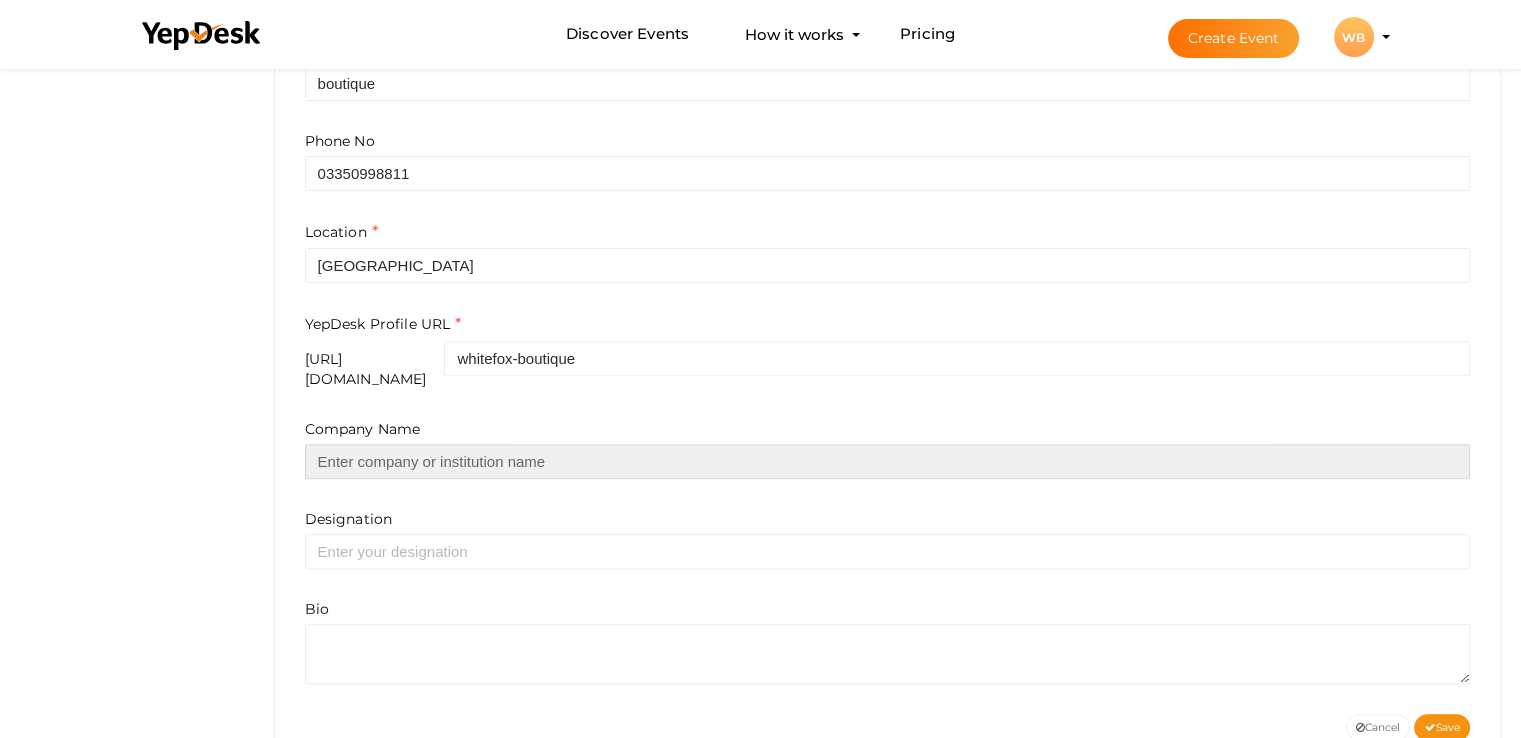 scroll, scrollTop: 664, scrollLeft: 0, axis: vertical 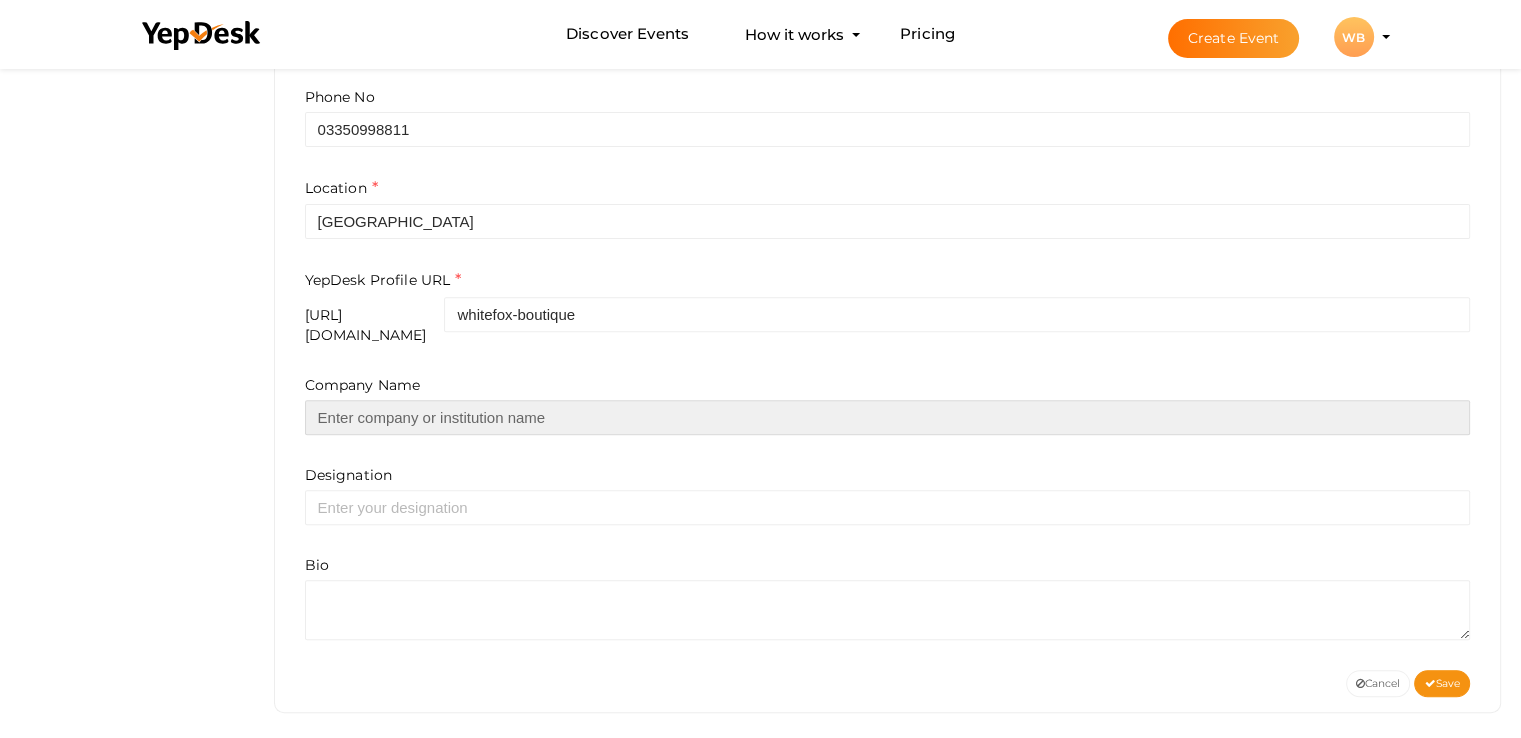 click at bounding box center [888, 417] 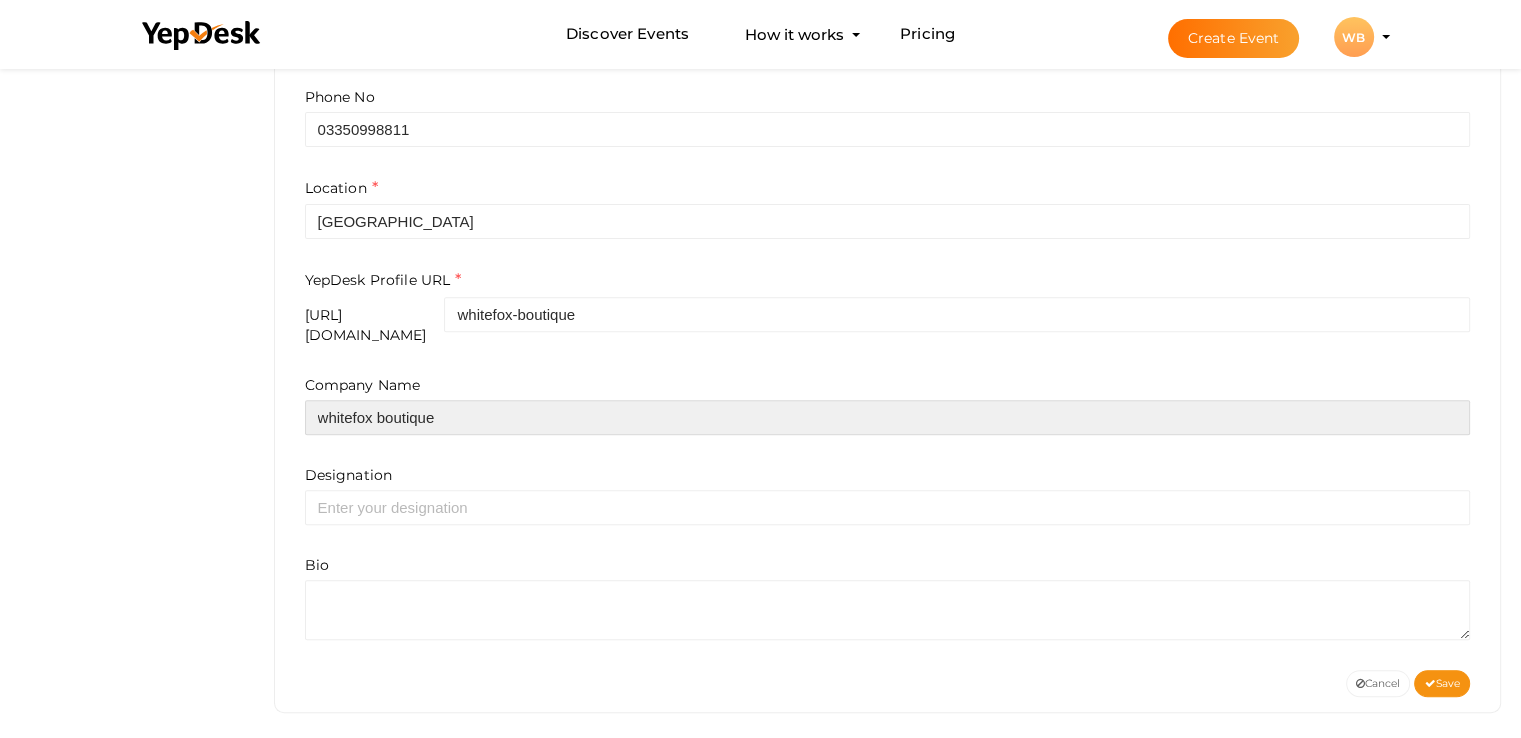 type on "whitefox boutique" 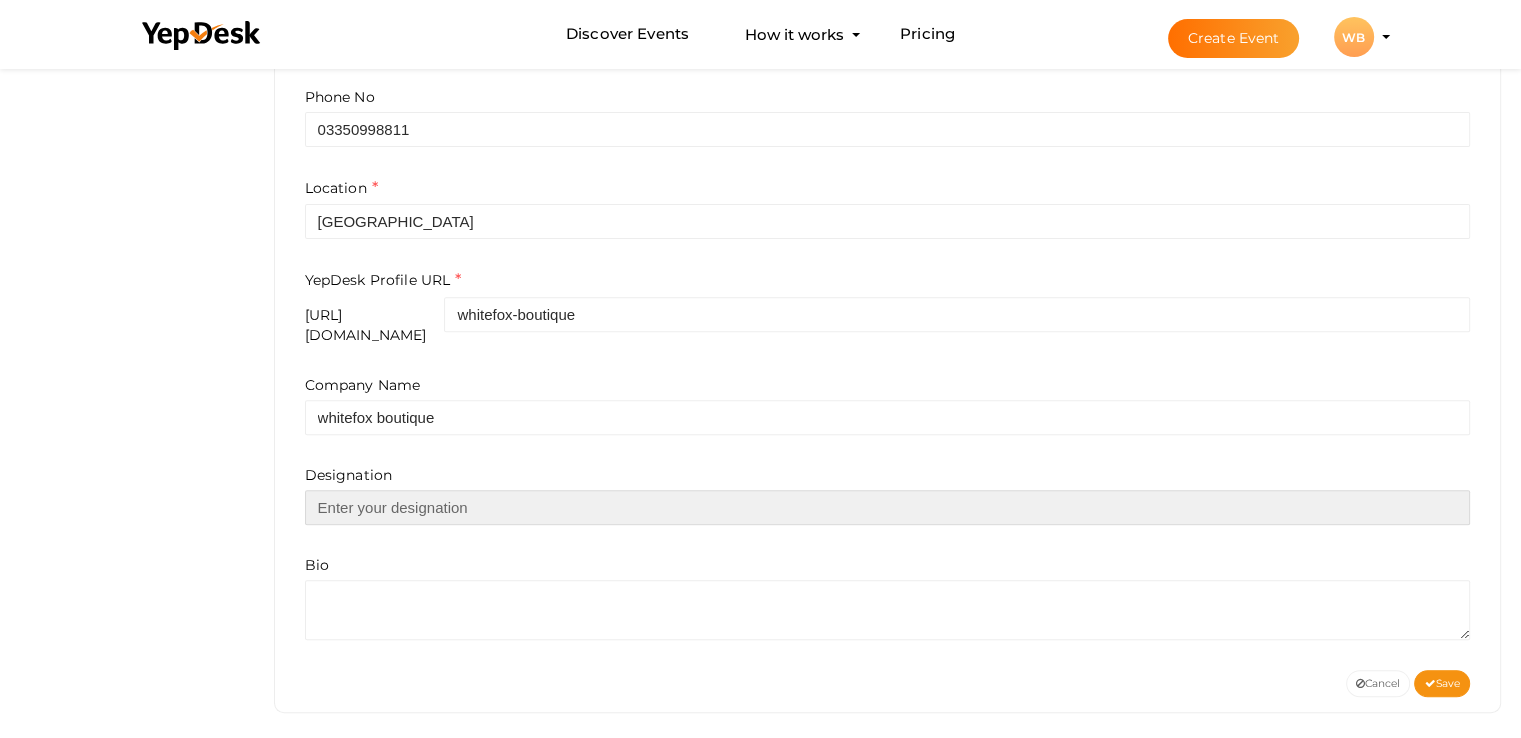 click at bounding box center (888, 507) 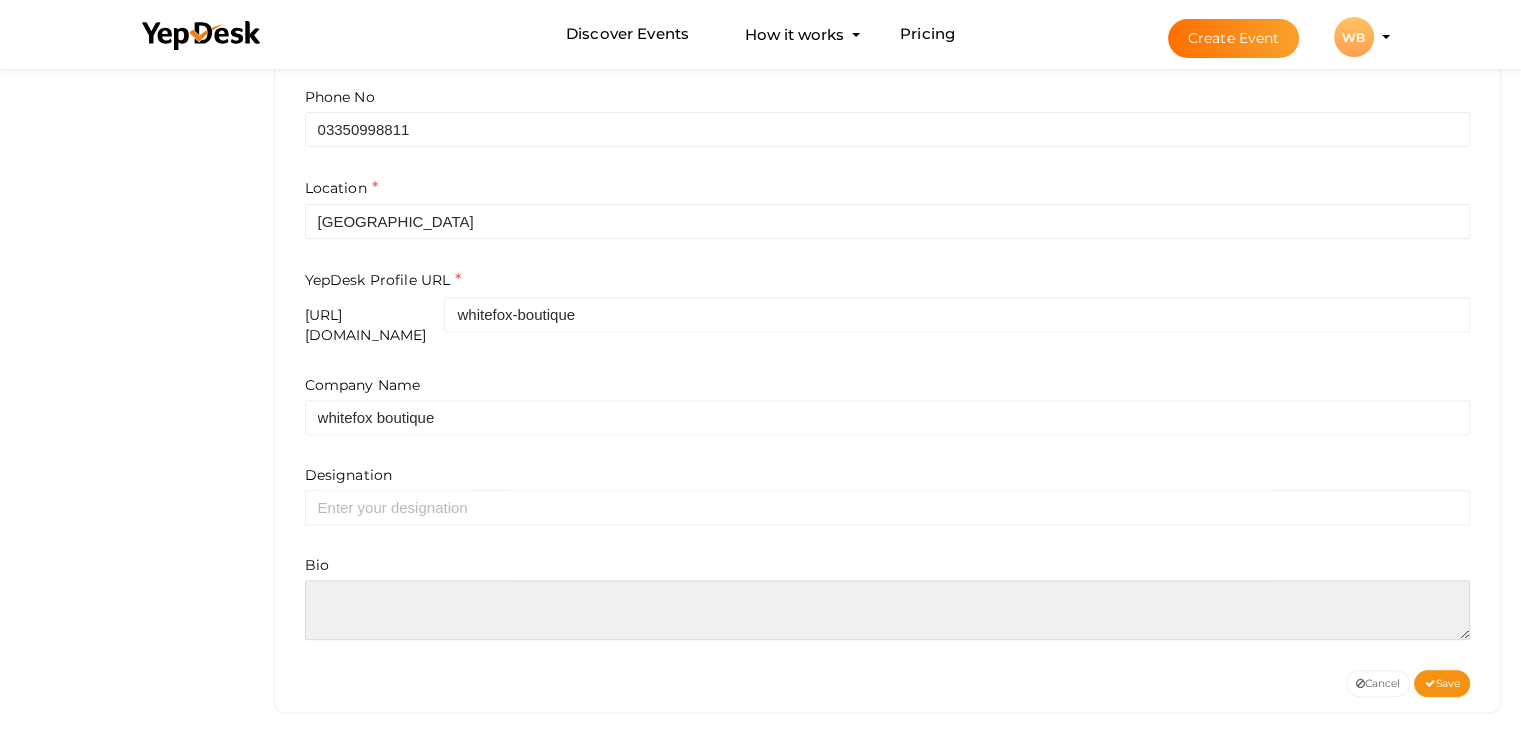 click at bounding box center (888, 610) 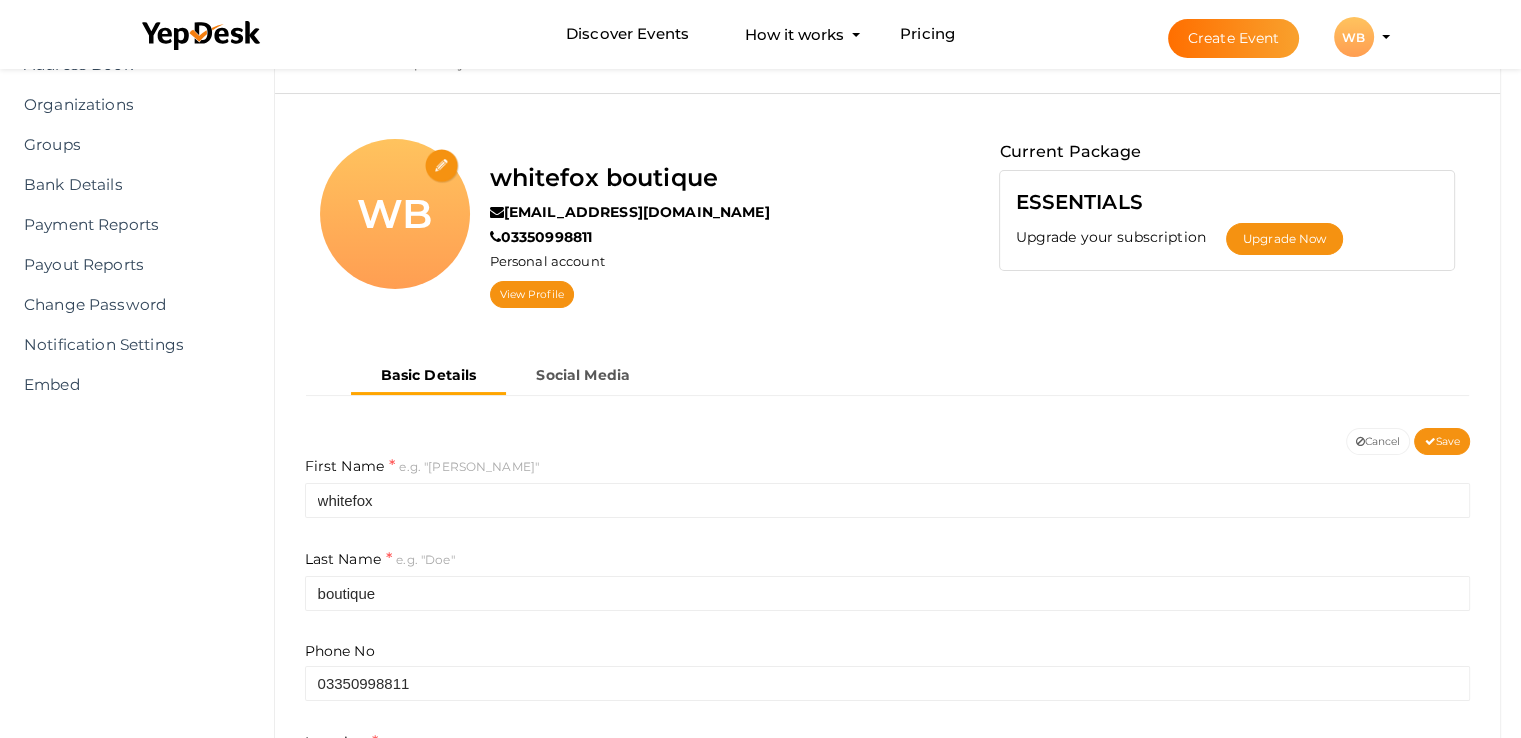 scroll, scrollTop: 64, scrollLeft: 0, axis: vertical 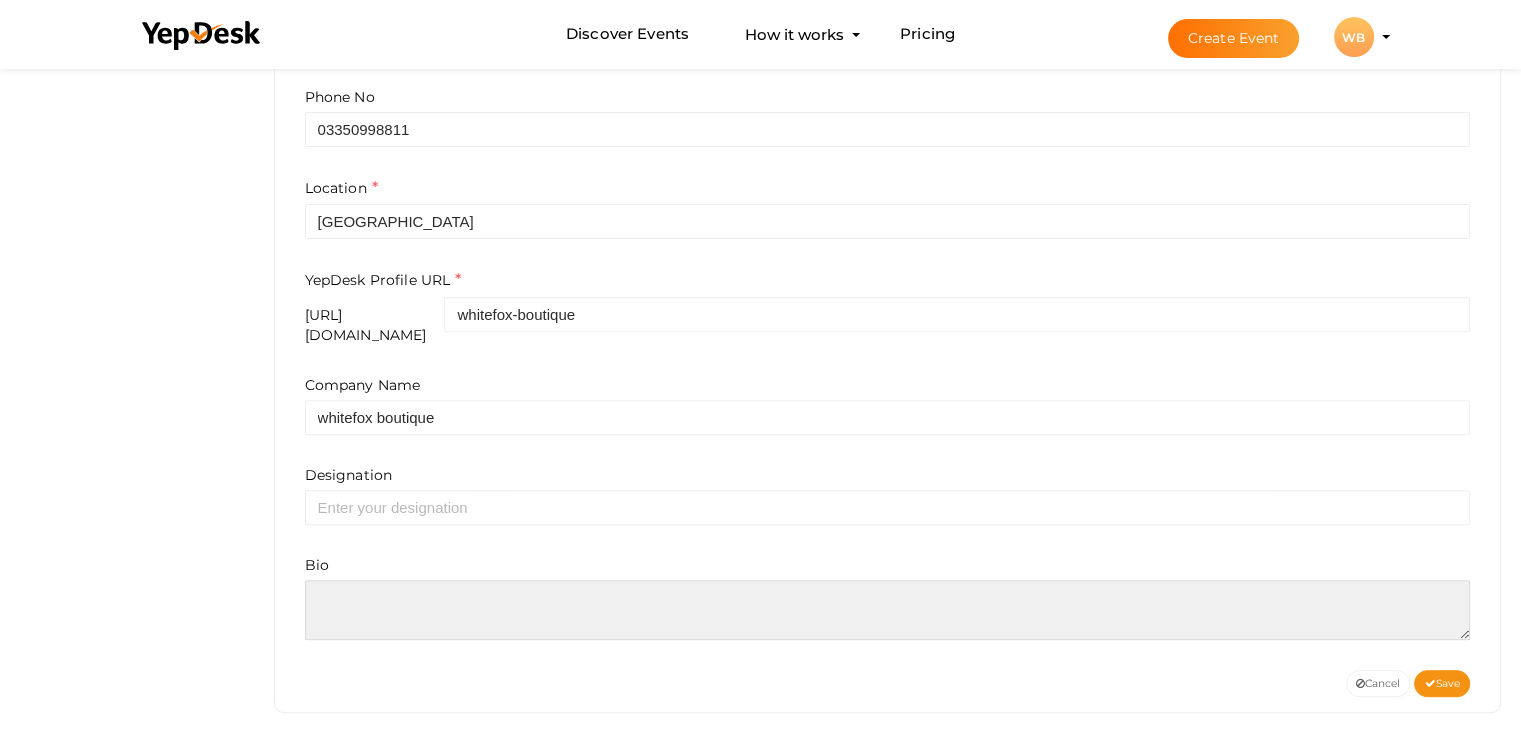paste on "[URL][DOMAIN_NAME]" 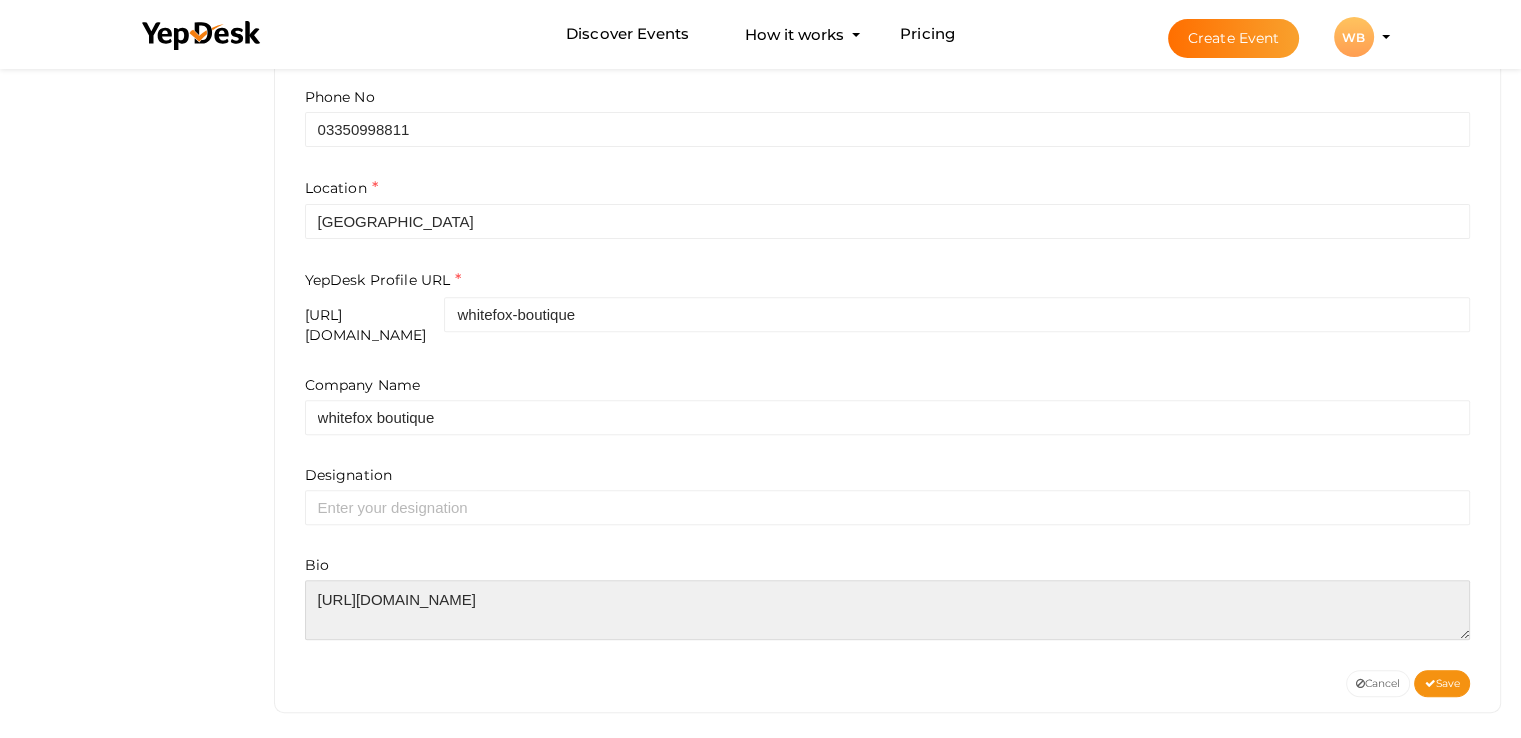 type on "[URL][DOMAIN_NAME]" 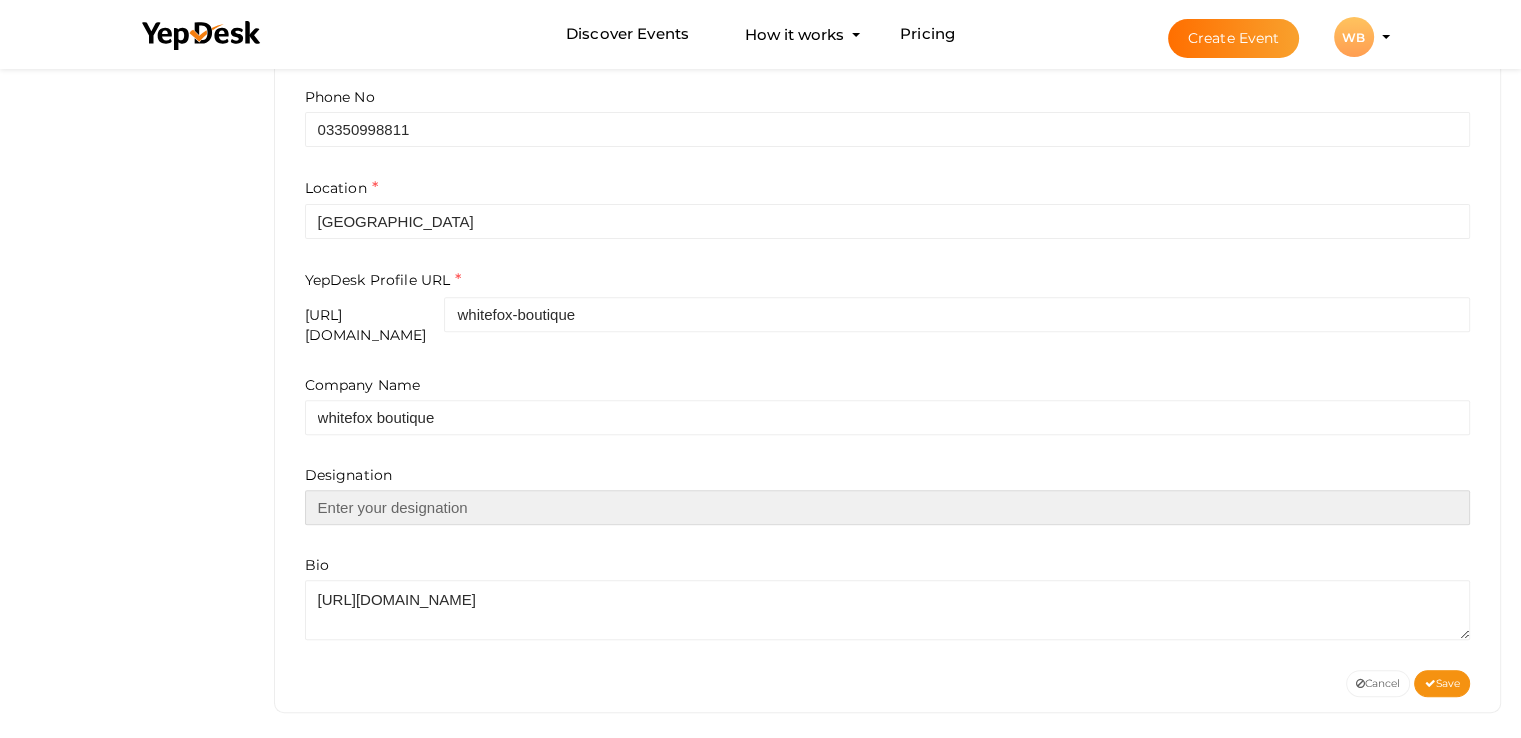 click at bounding box center (888, 507) 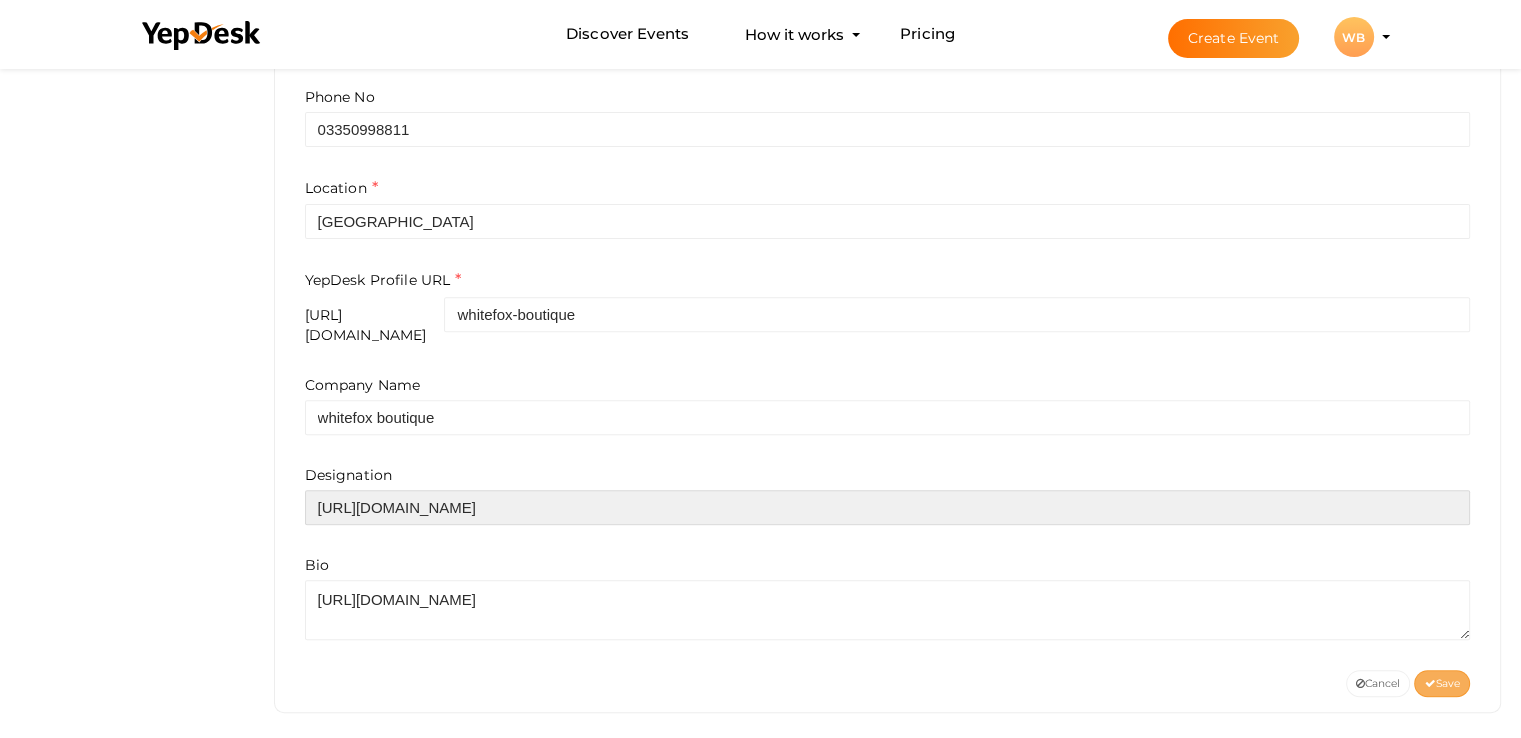 type on "[URL][DOMAIN_NAME]" 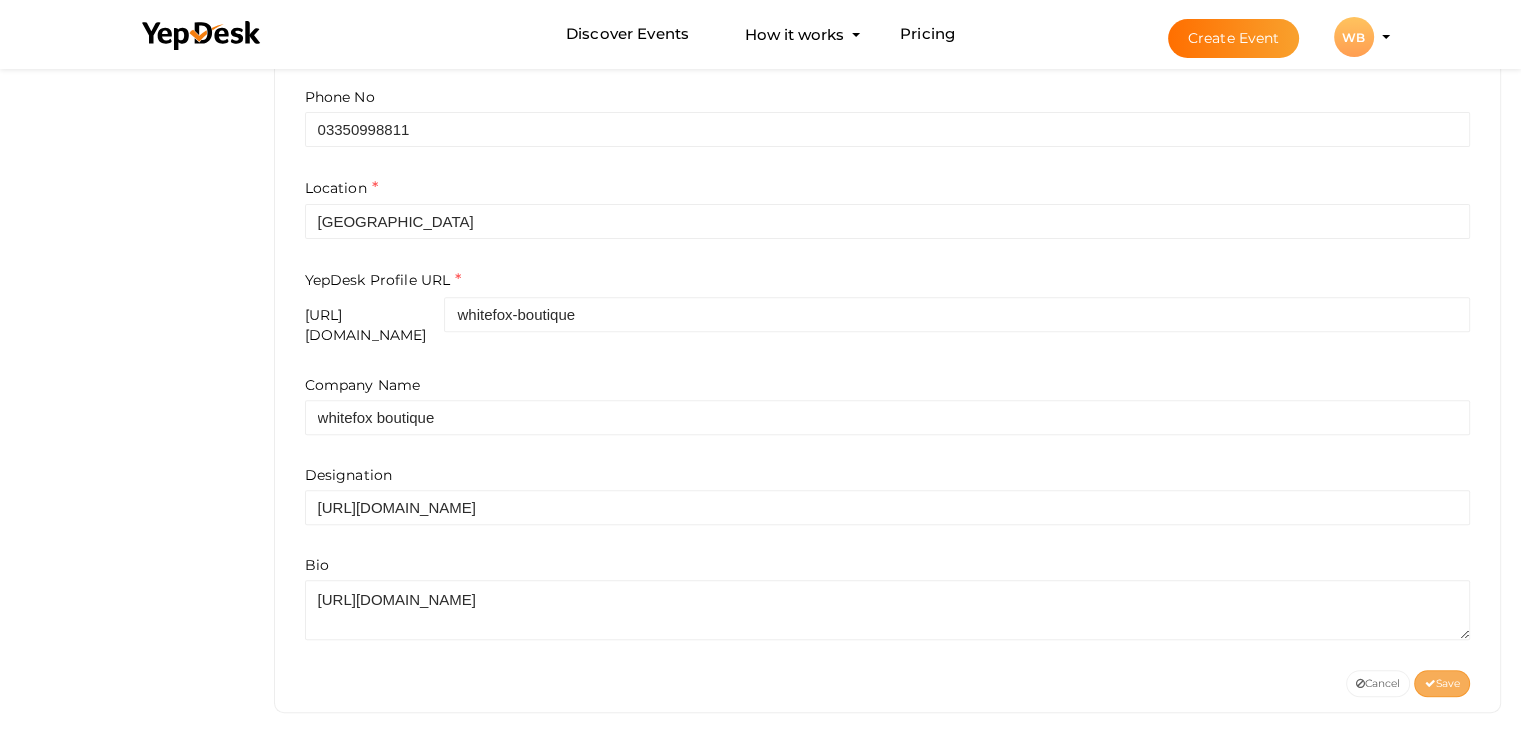 click on "Save" at bounding box center [1442, 683] 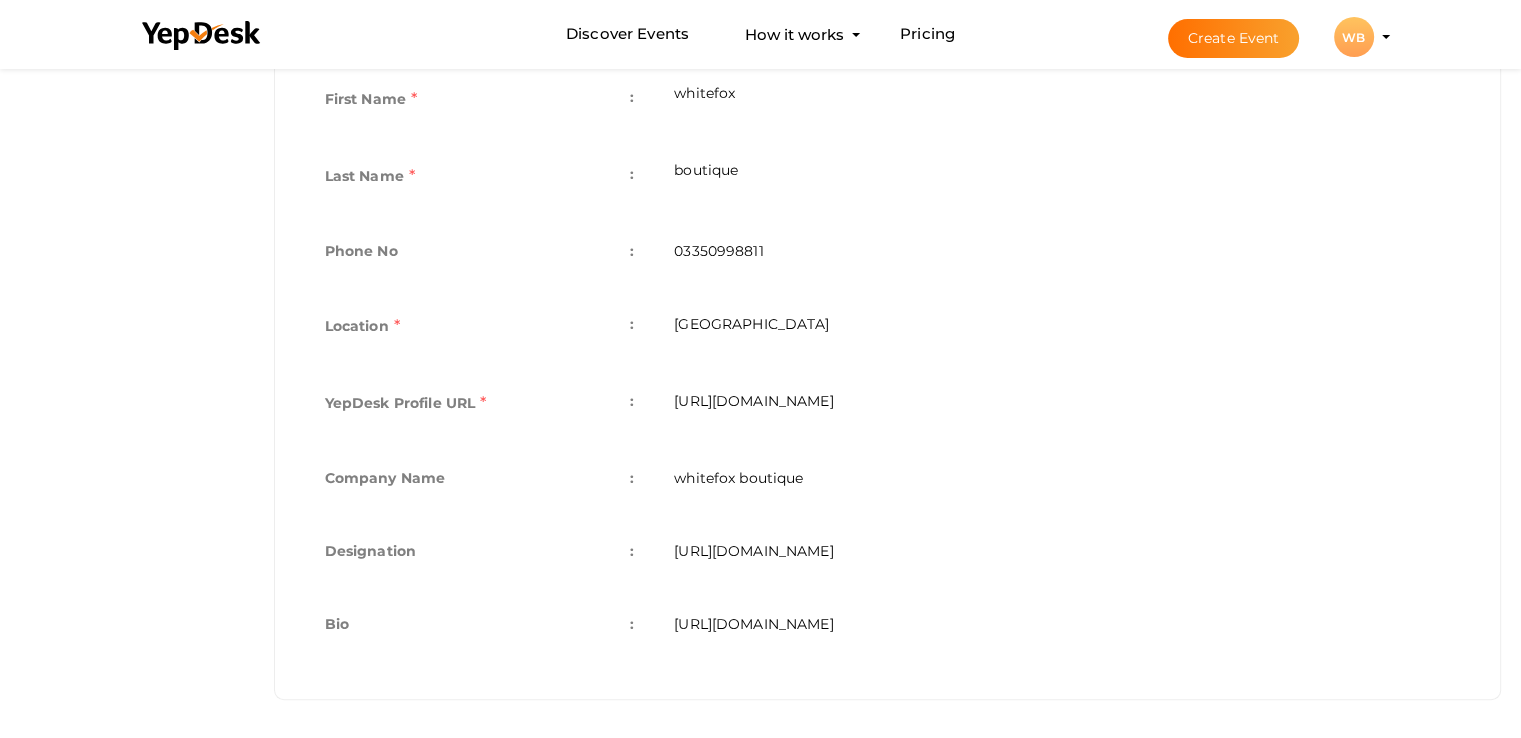 scroll, scrollTop: 0, scrollLeft: 0, axis: both 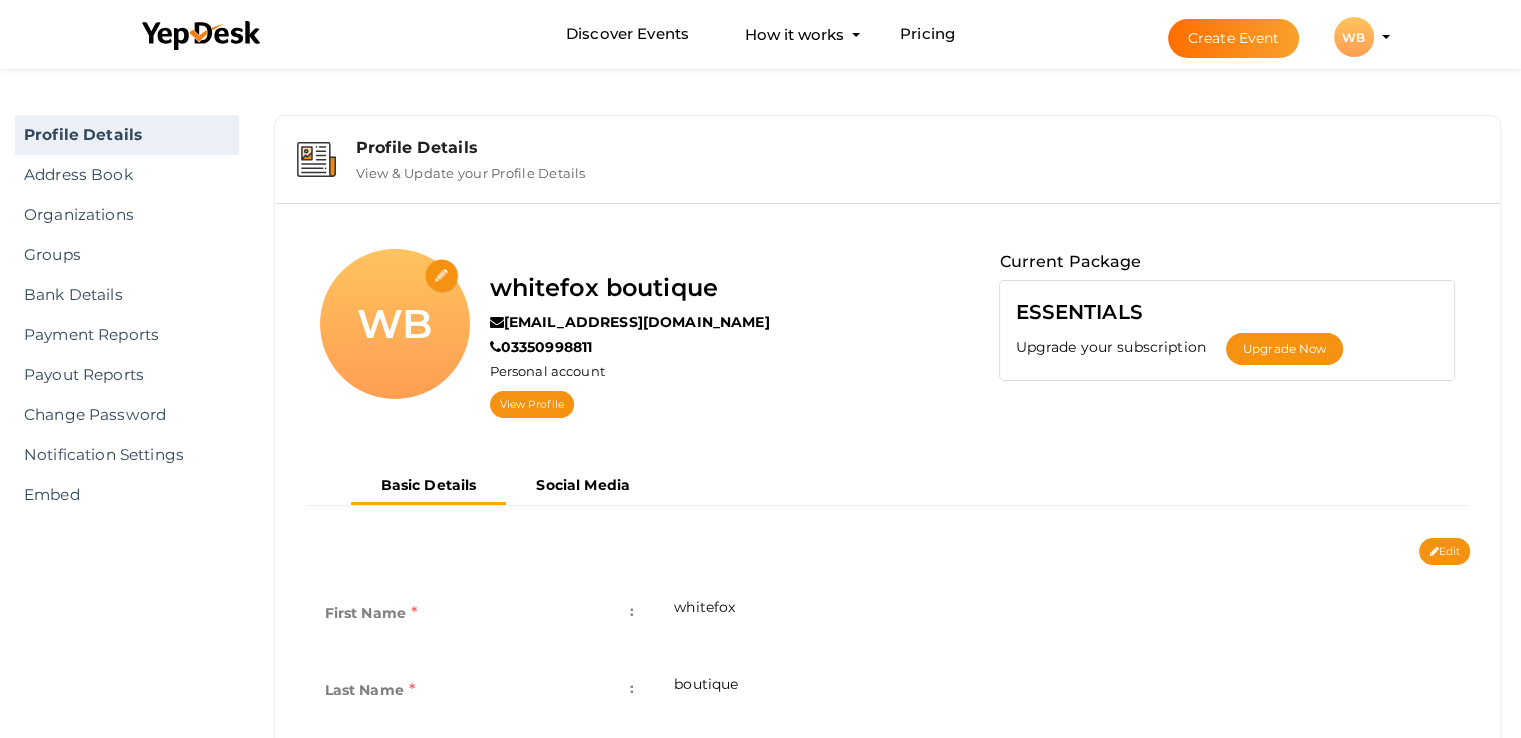 click on "WB" at bounding box center (1354, 37) 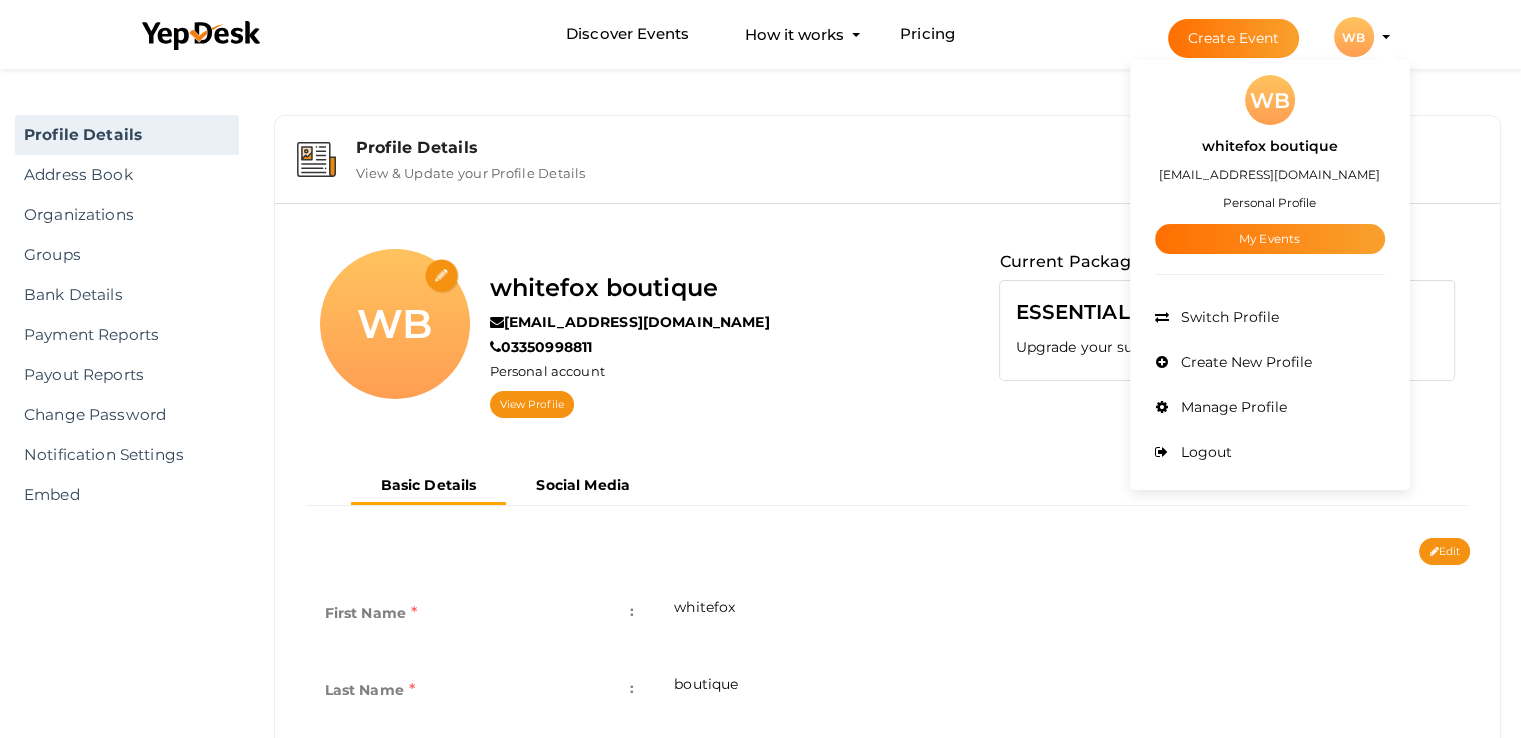 click on "Edit
Cancel
Save" at bounding box center [888, 551] 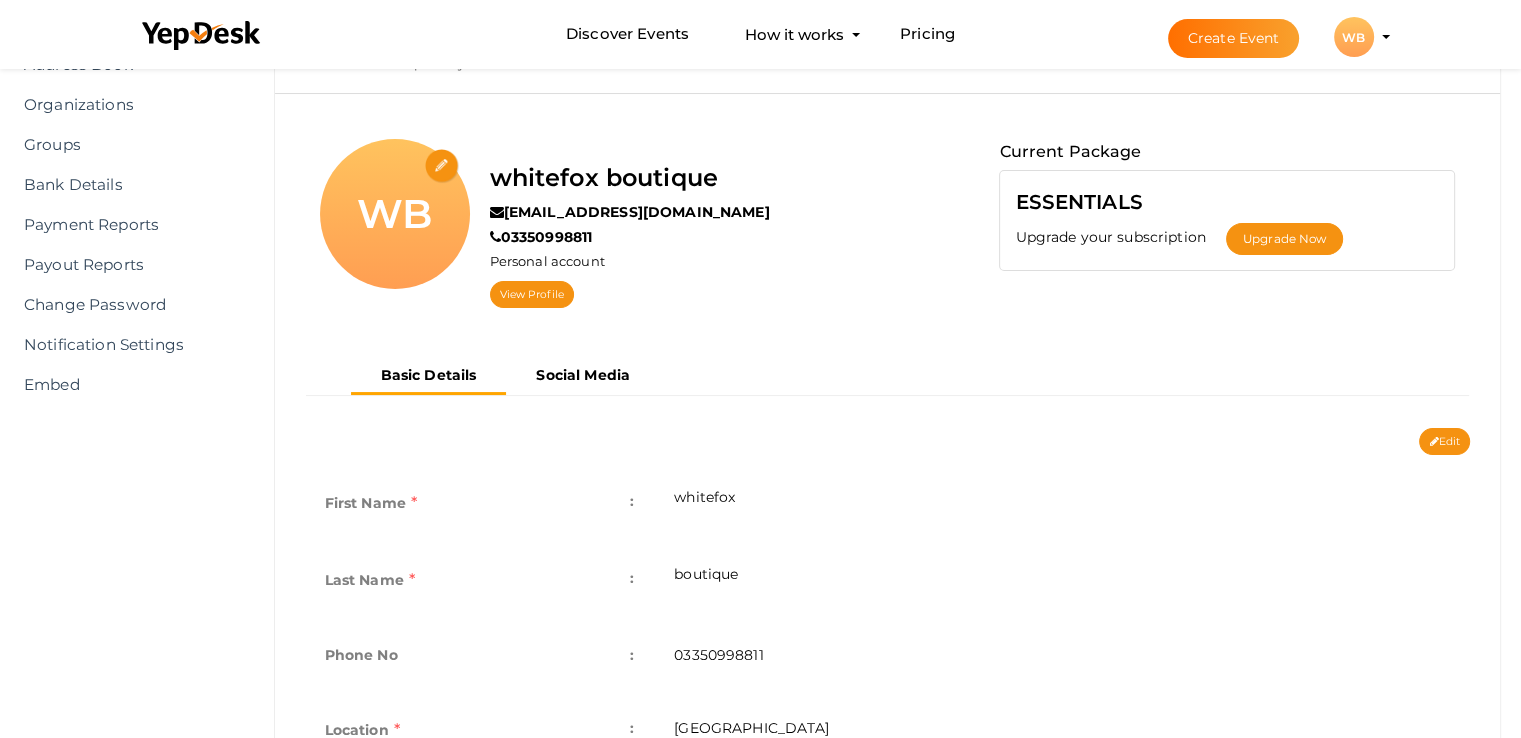 scroll, scrollTop: 0, scrollLeft: 0, axis: both 